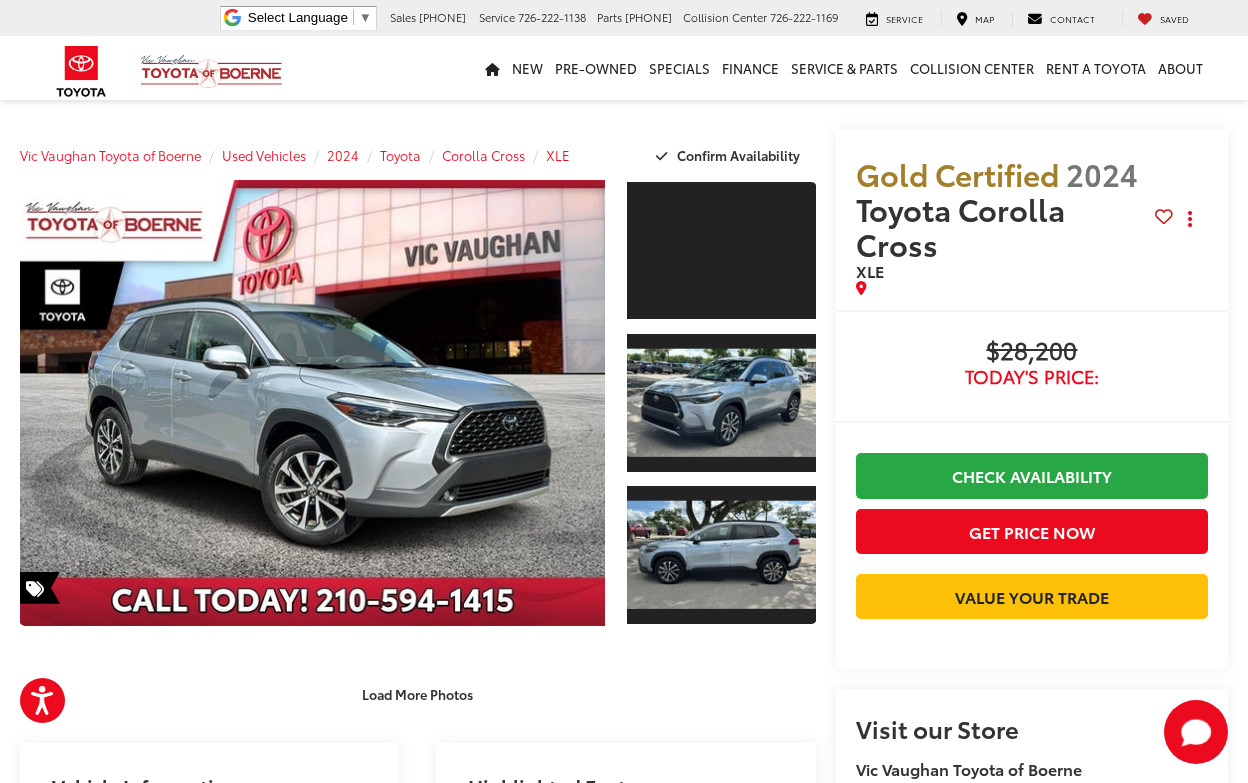 scroll, scrollTop: 571, scrollLeft: 0, axis: vertical 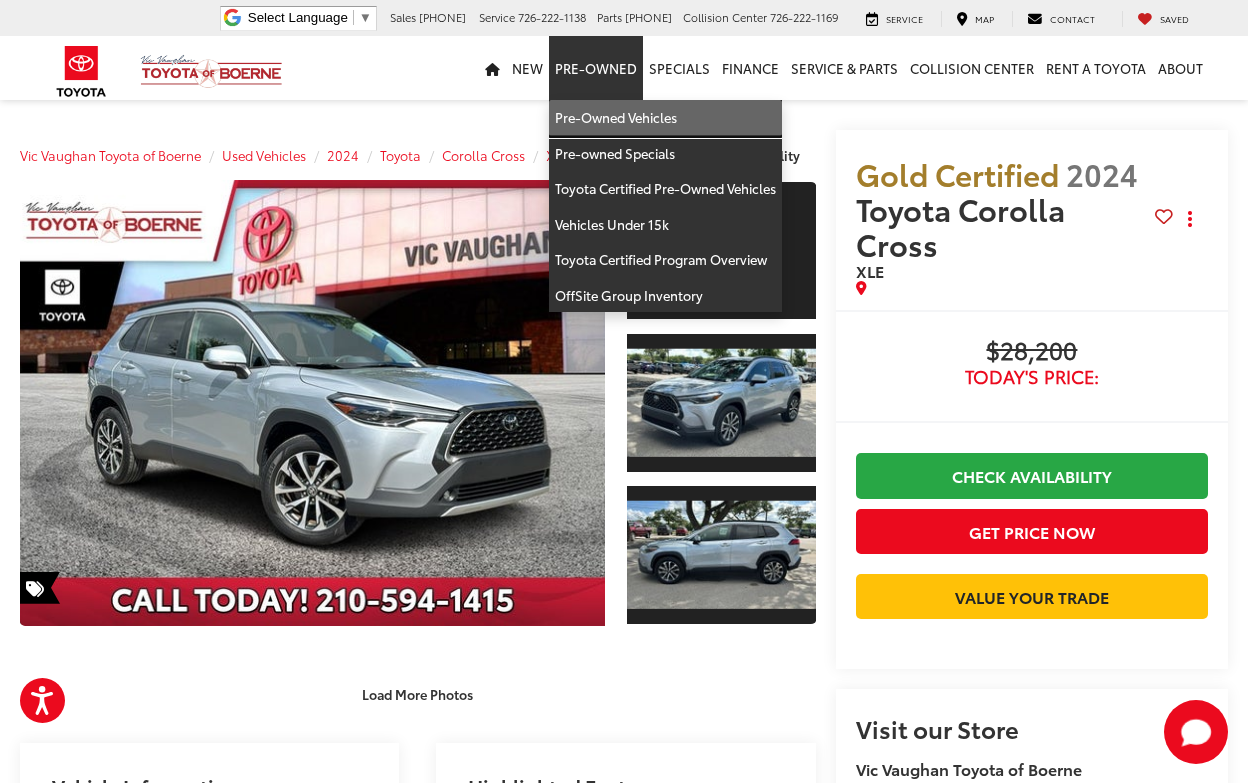 click on "Pre-Owned Vehicles" at bounding box center [665, 118] 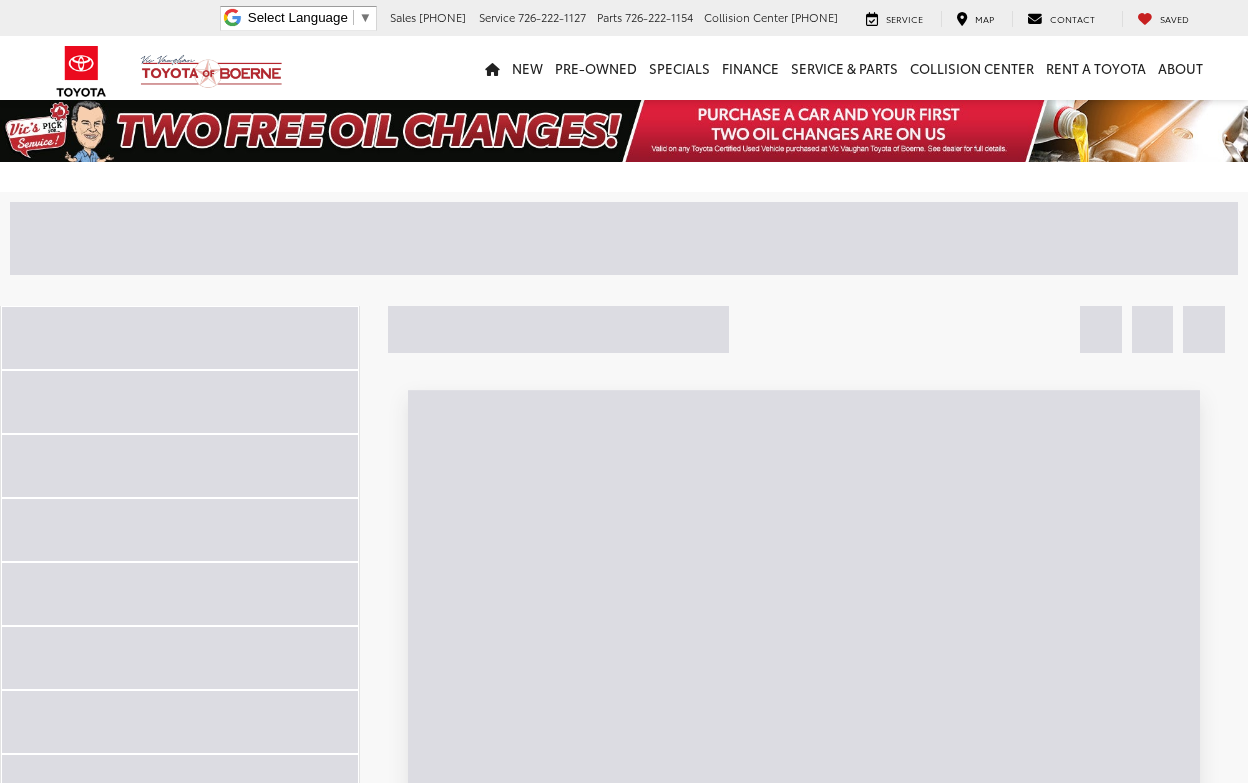 scroll, scrollTop: 0, scrollLeft: 0, axis: both 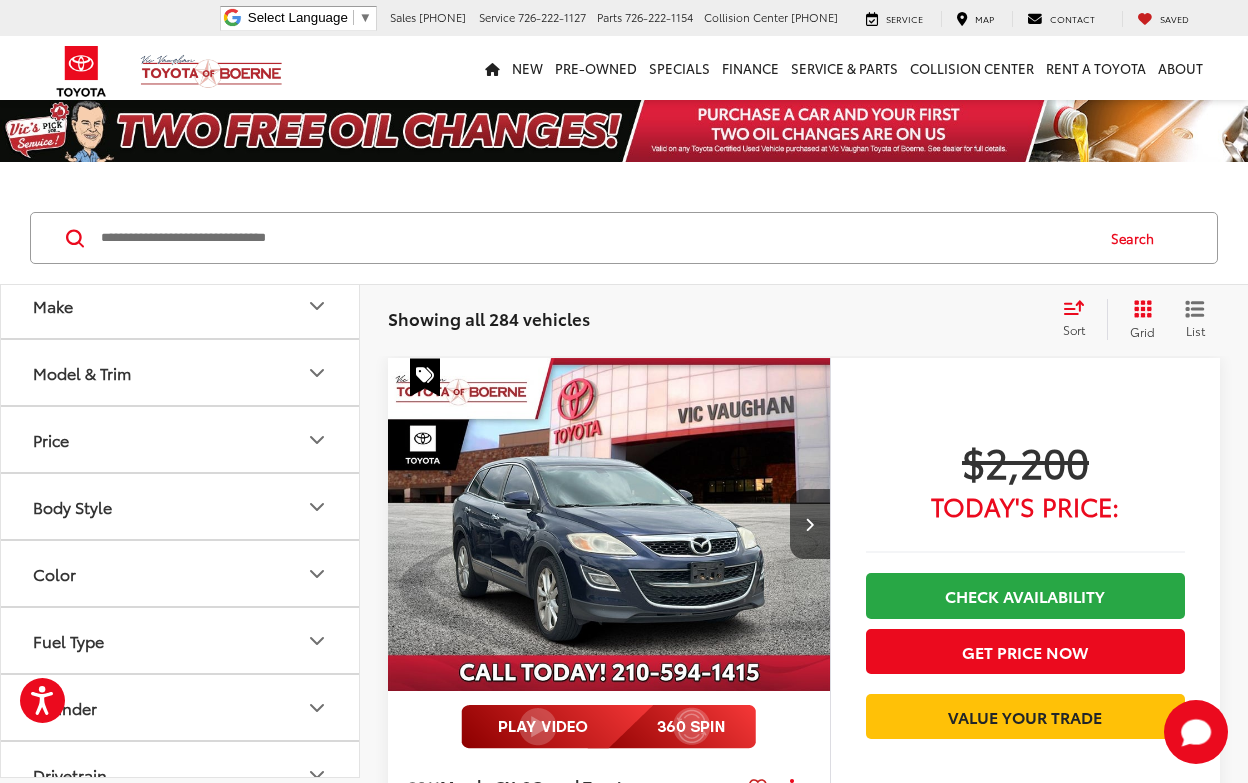 click on "Make" at bounding box center (181, 305) 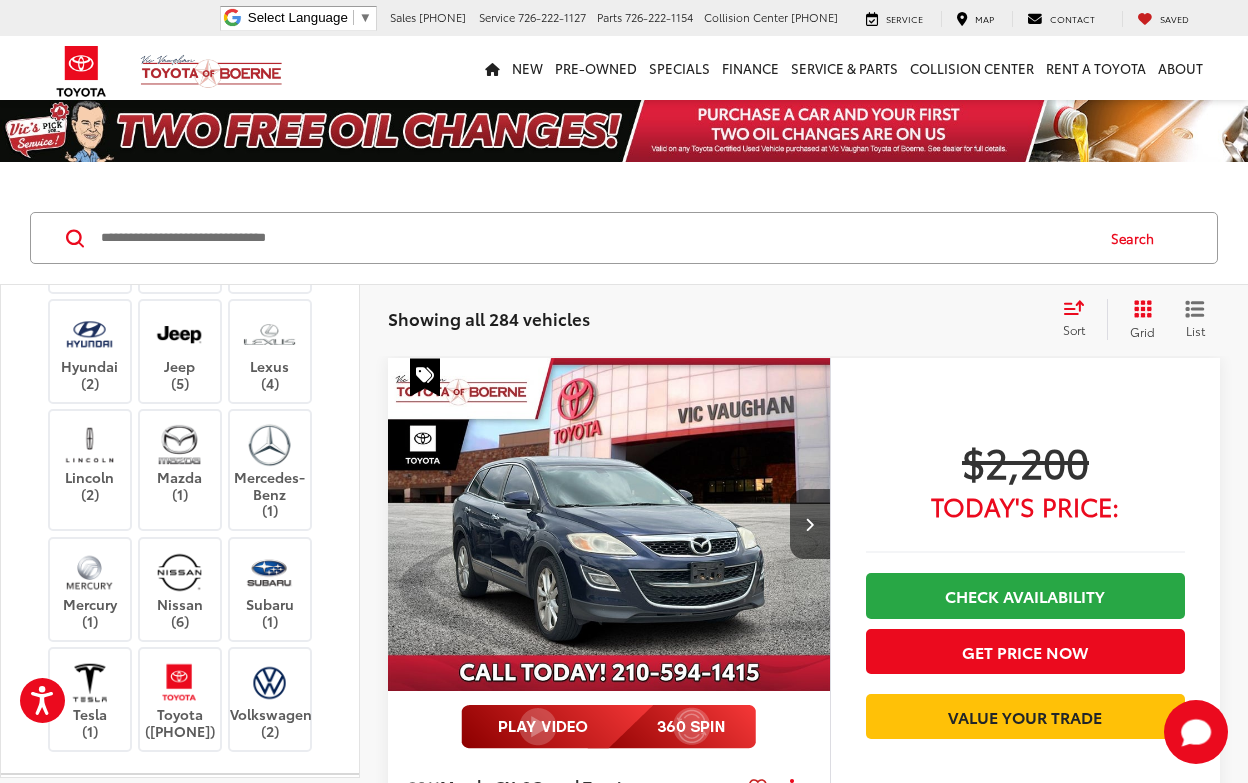 scroll, scrollTop: 307, scrollLeft: 0, axis: vertical 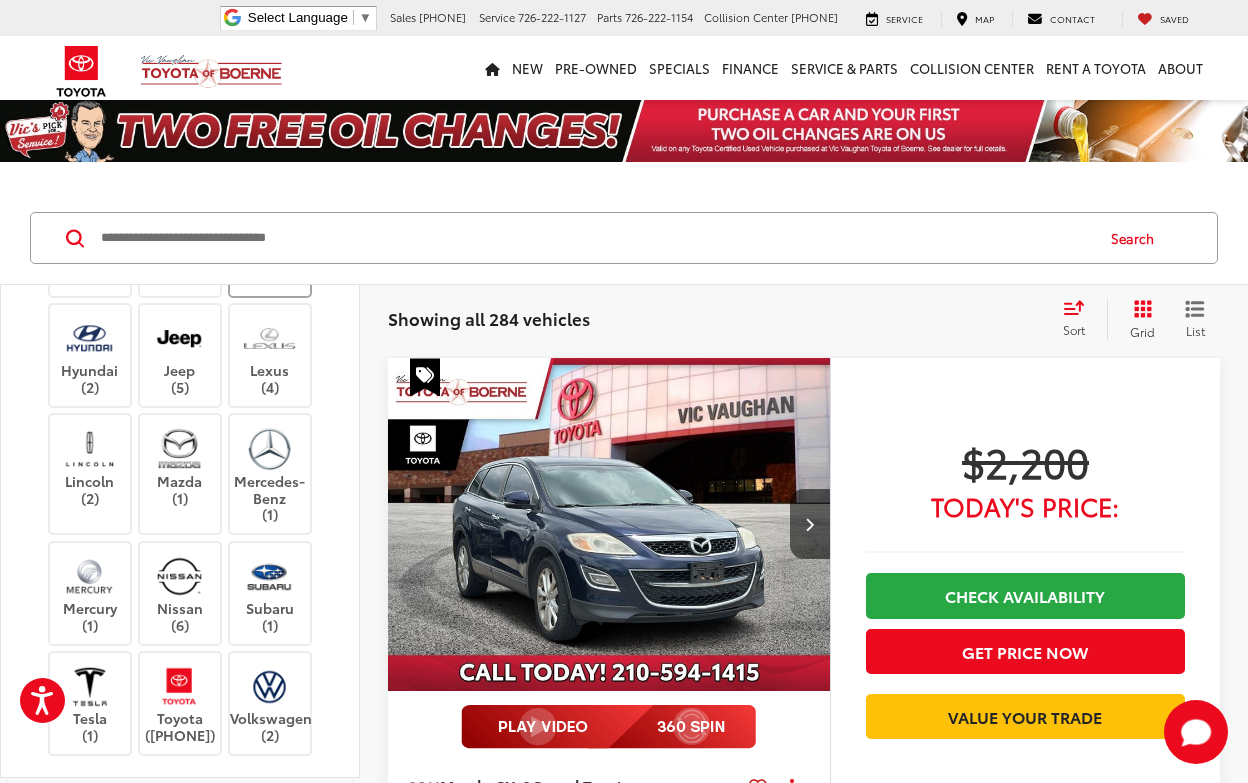 click at bounding box center (270, 252) 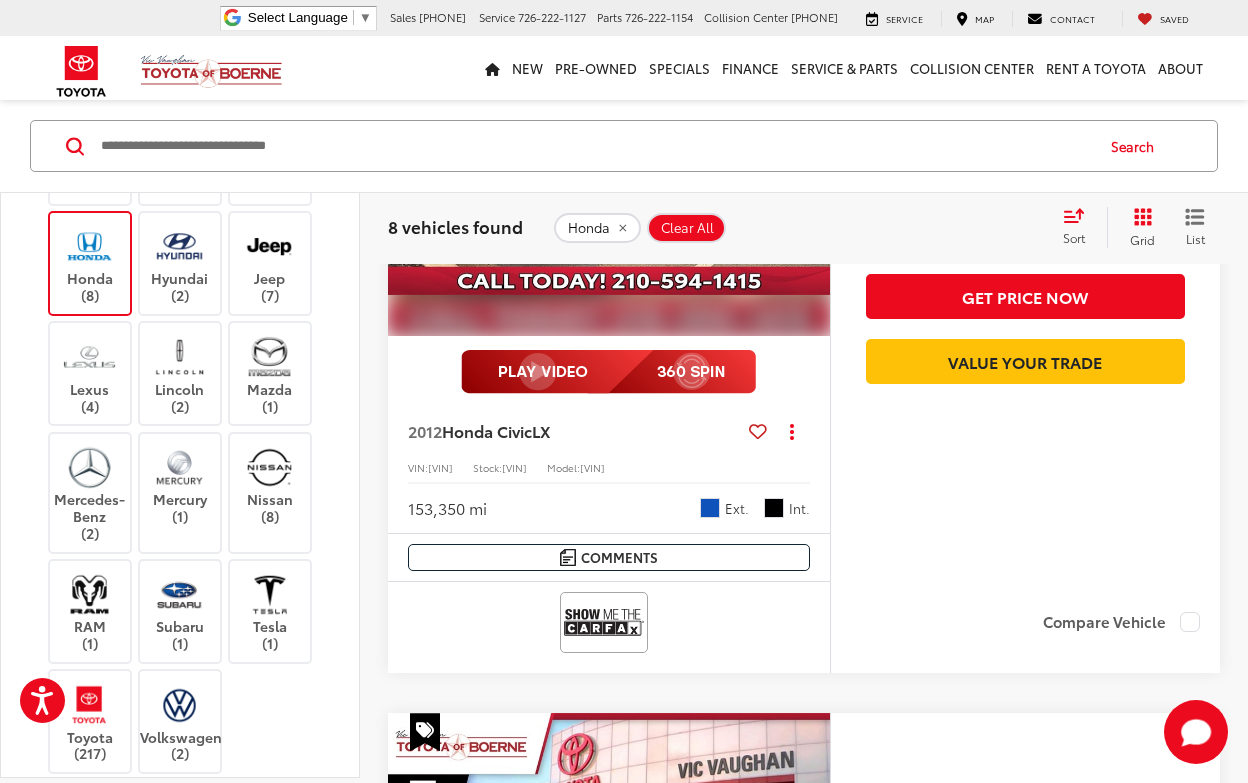 scroll, scrollTop: 0, scrollLeft: 0, axis: both 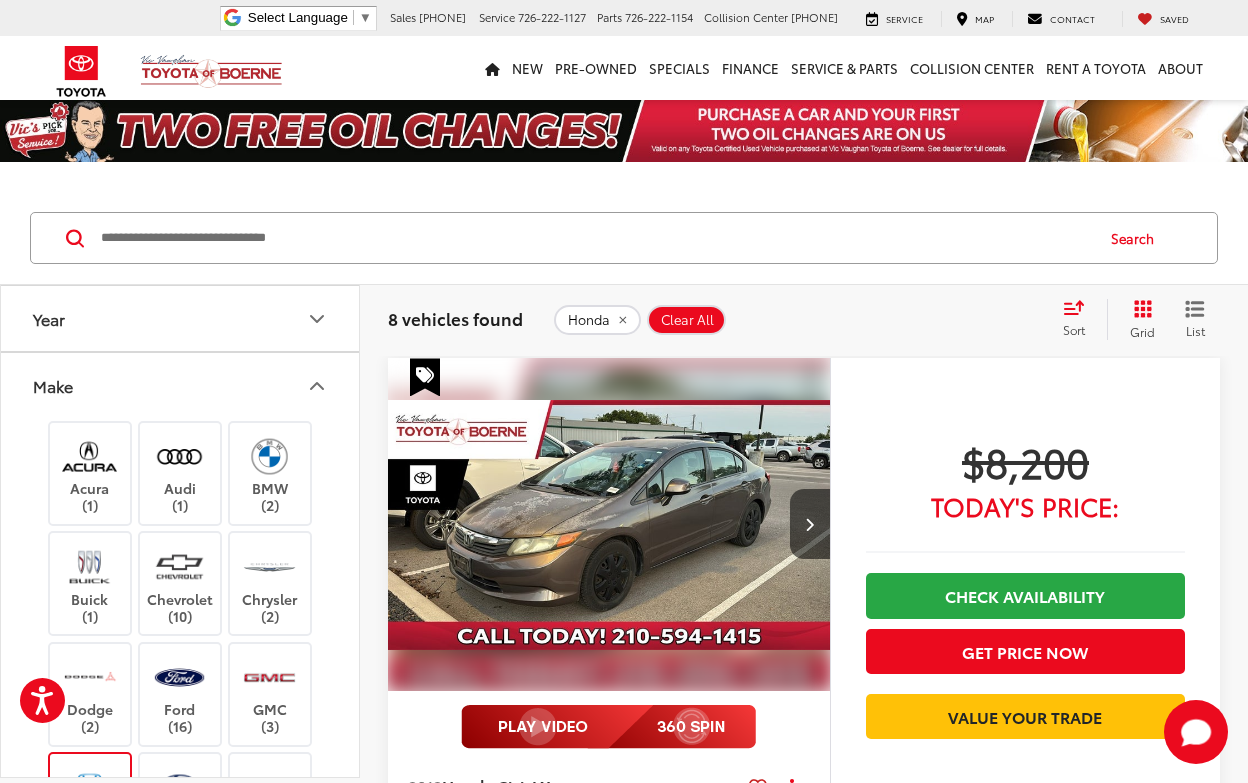 click on "Make" at bounding box center [181, 385] 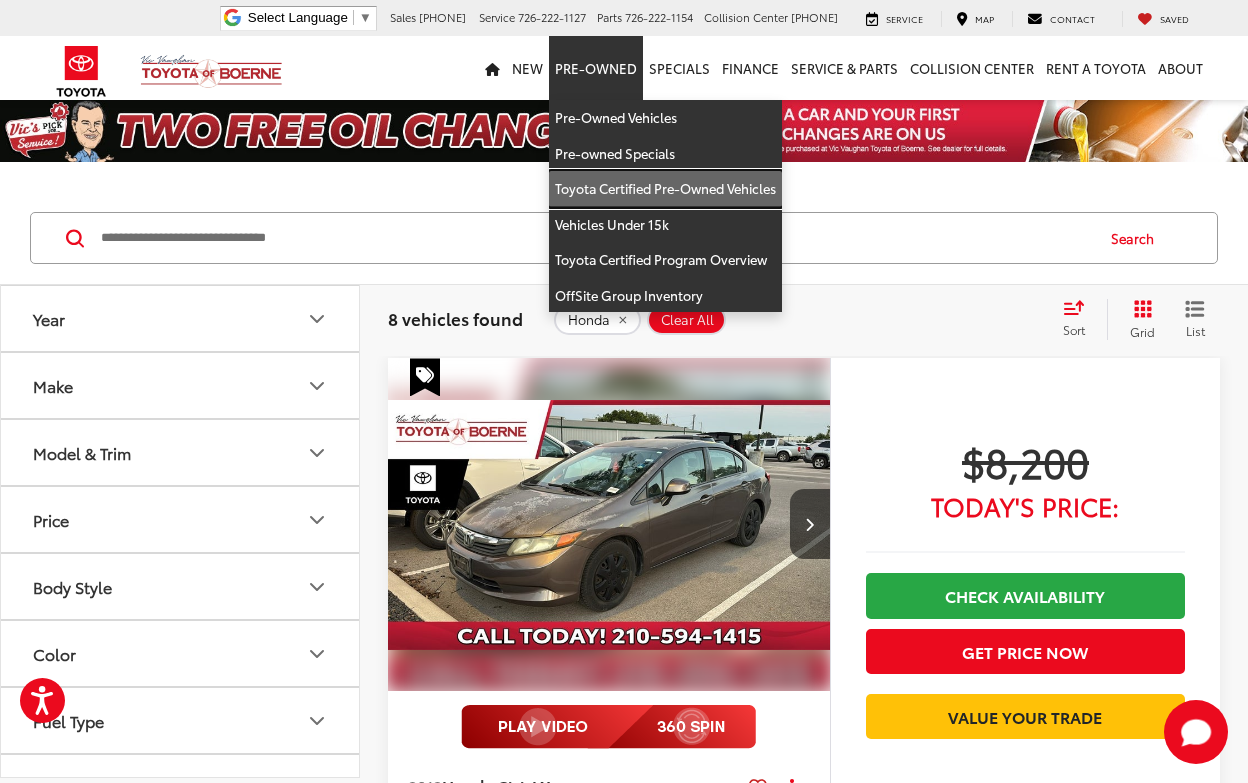 click on "Toyota Certified Pre-Owned Vehicles" at bounding box center (665, 189) 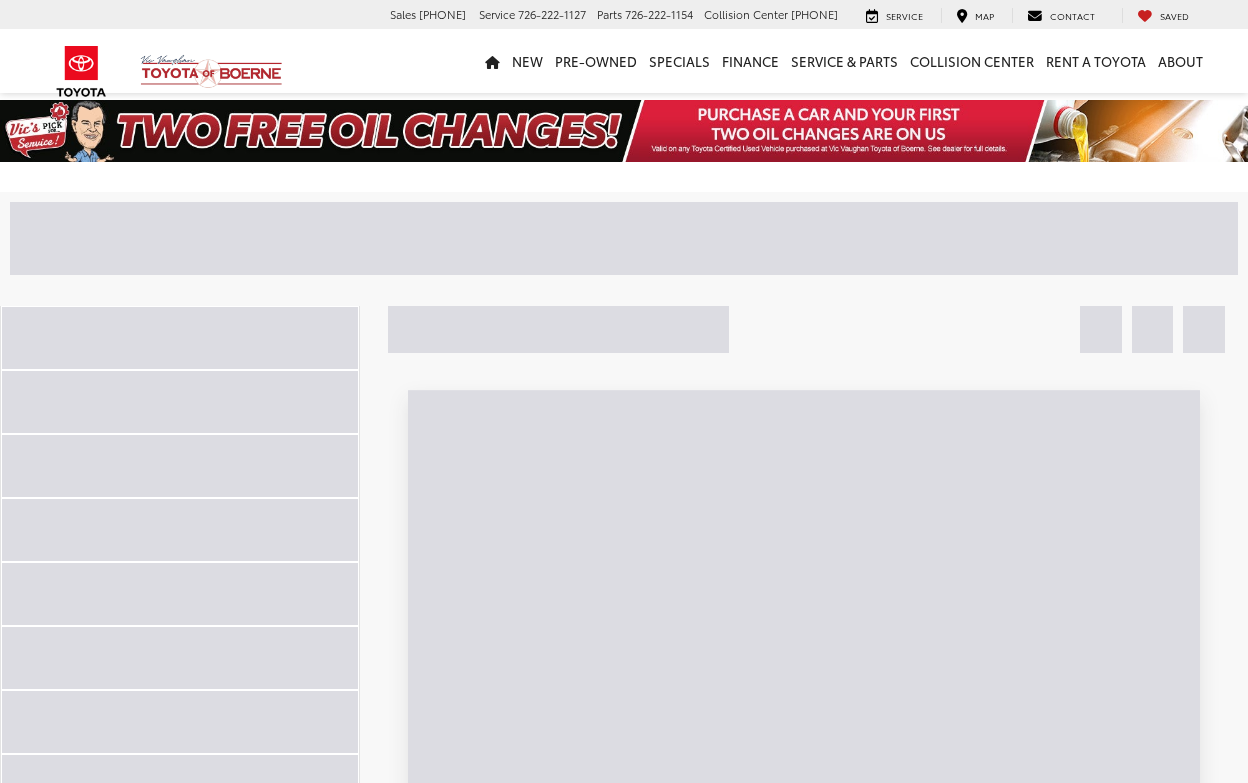 scroll, scrollTop: 0, scrollLeft: 0, axis: both 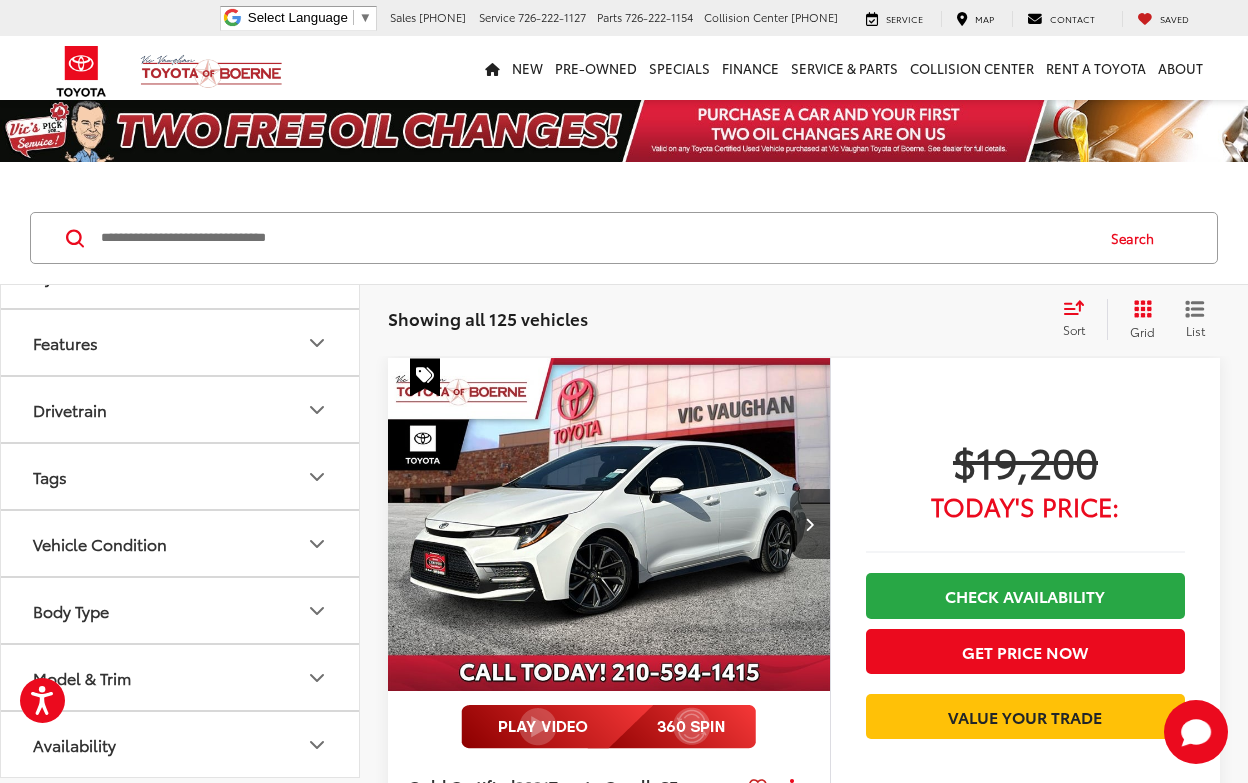 click 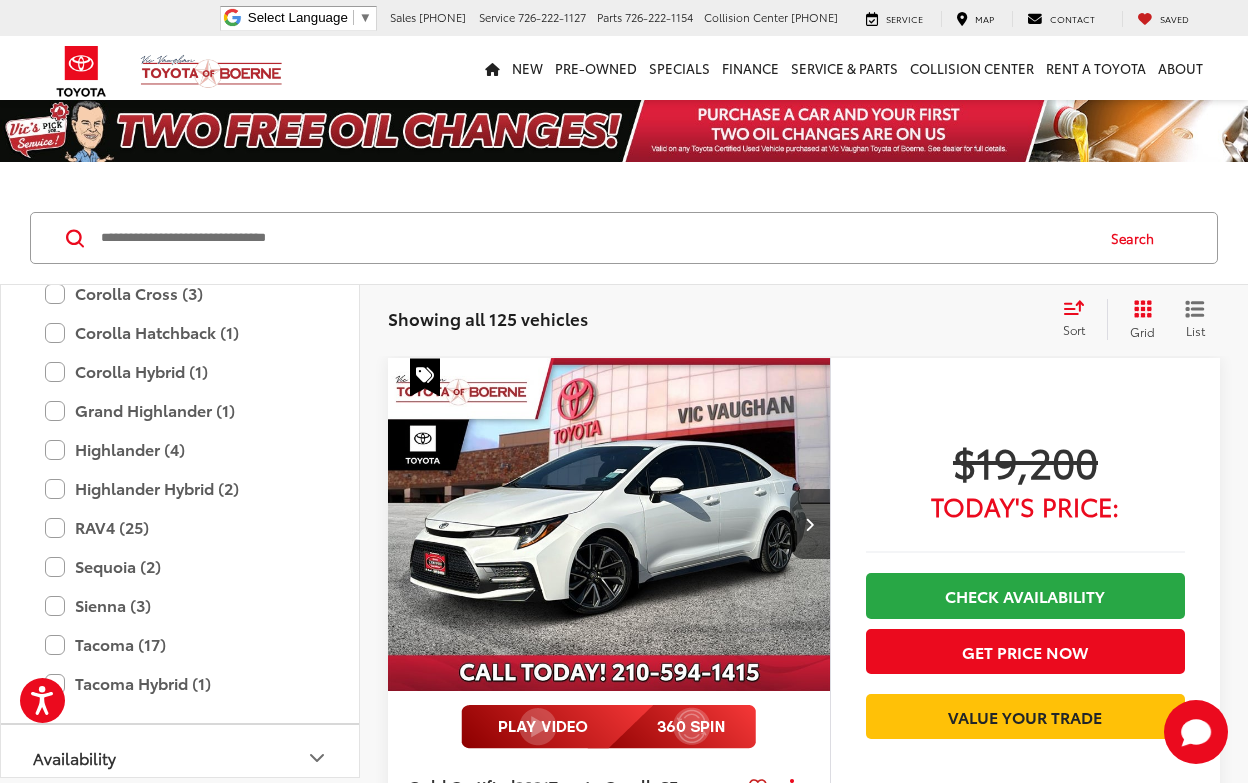 scroll, scrollTop: 1066, scrollLeft: 0, axis: vertical 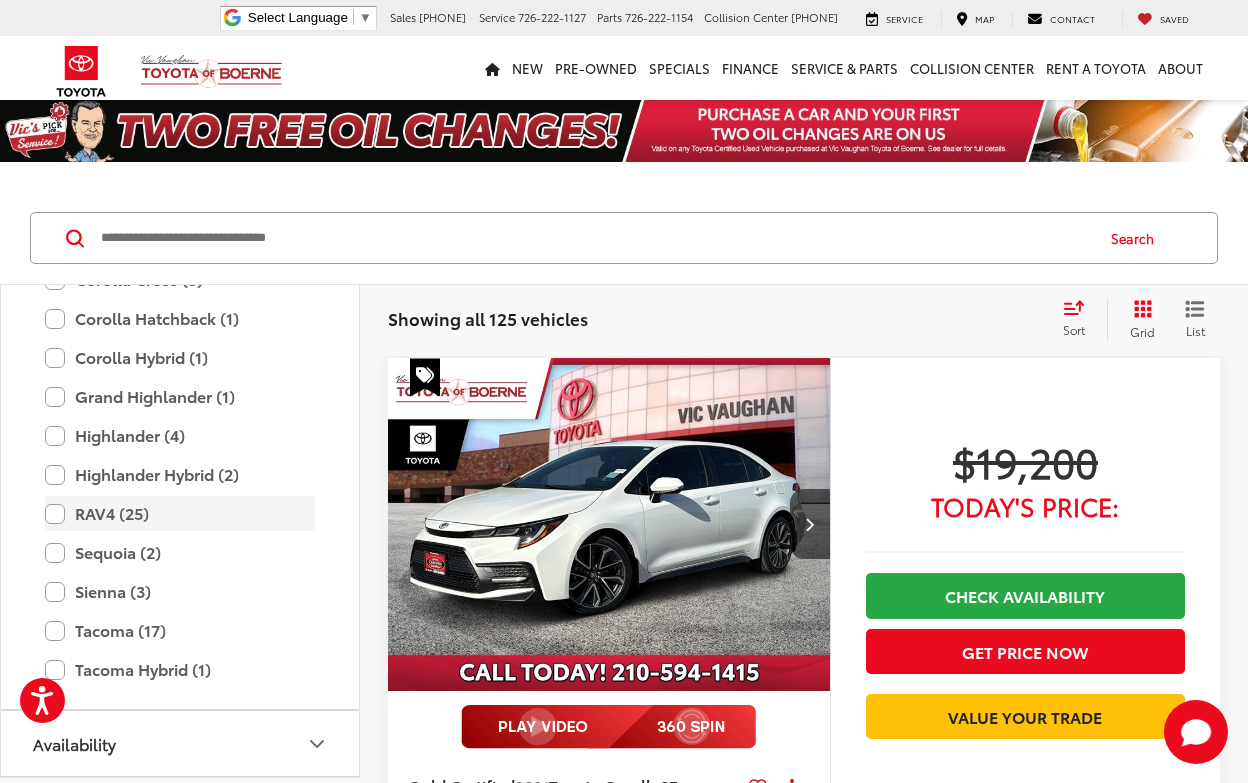 click on "RAV4 (25)" at bounding box center [180, 513] 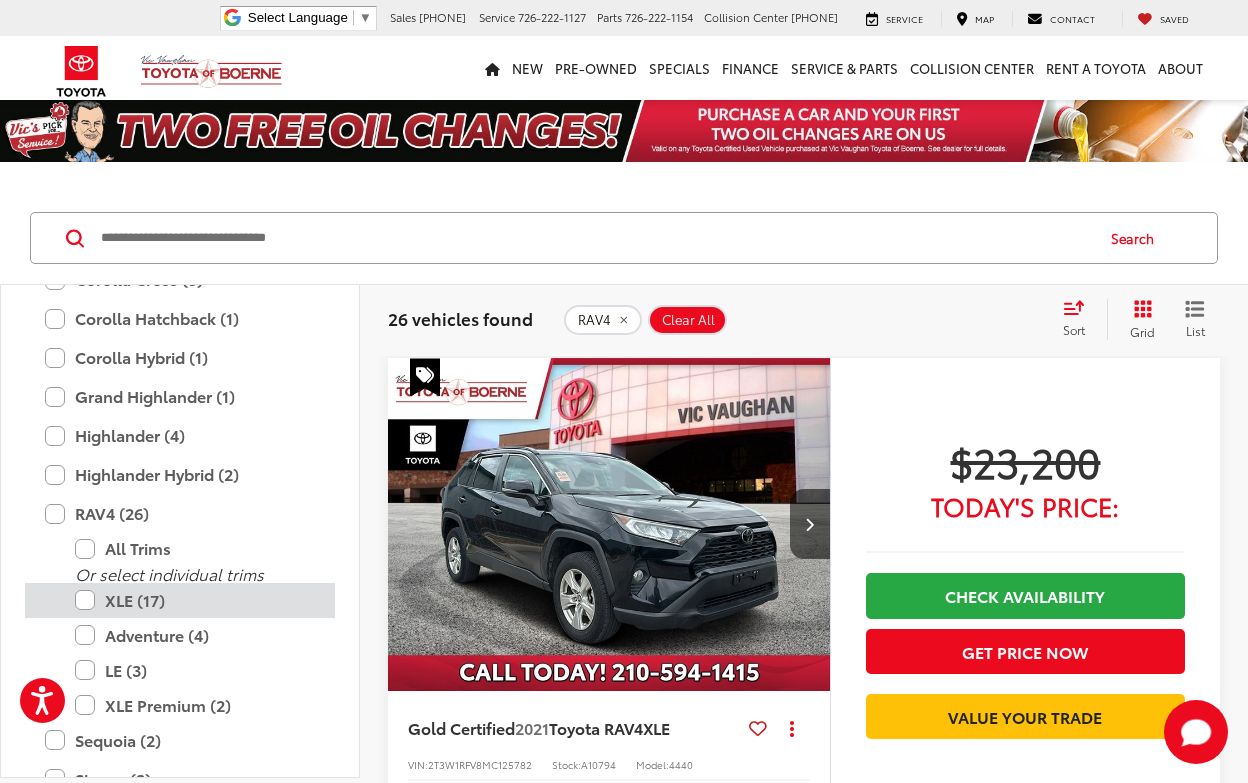 click on "XLE (17)" at bounding box center (195, 600) 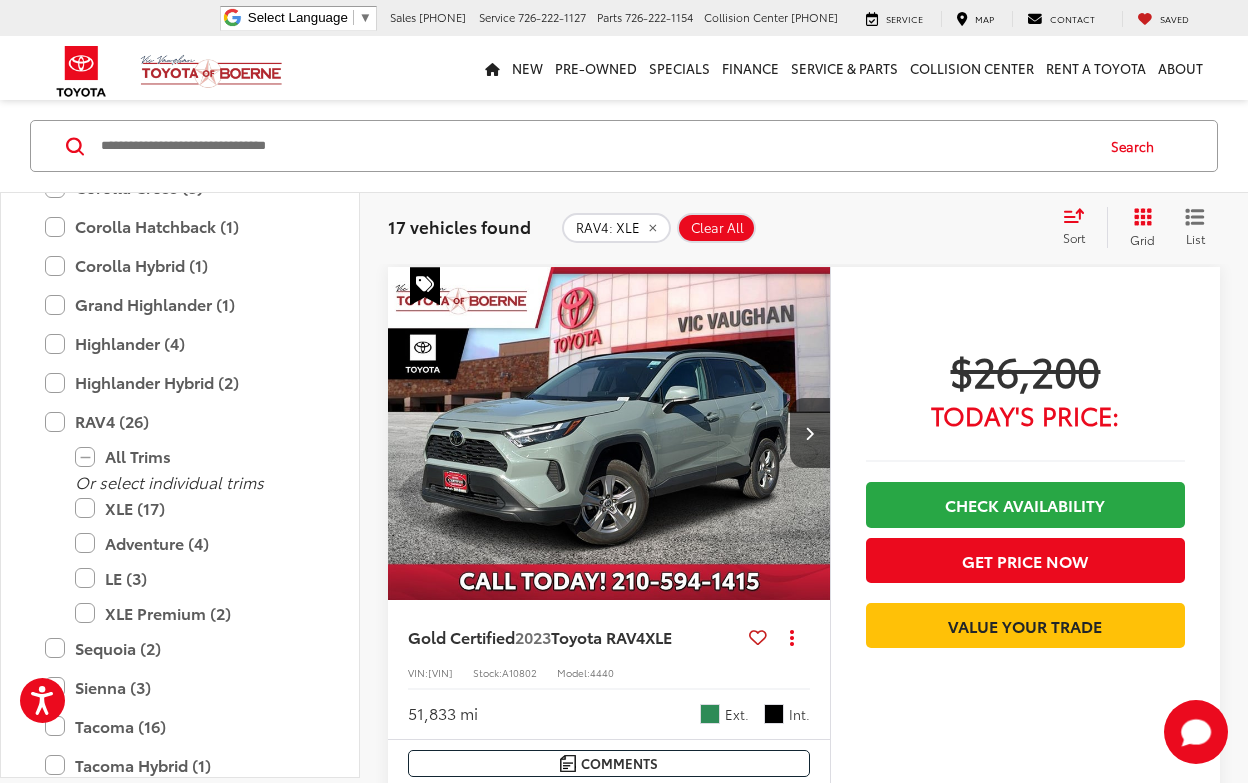 scroll, scrollTop: 746, scrollLeft: 0, axis: vertical 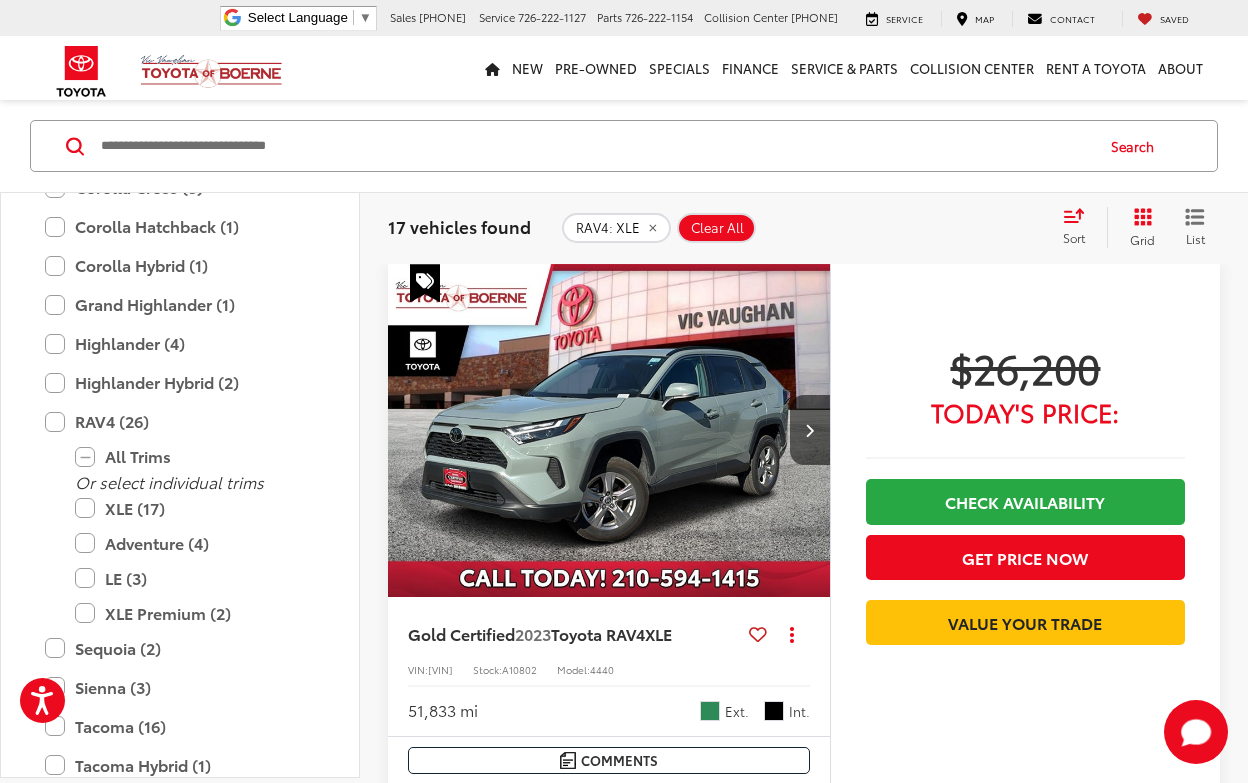 click on "Gold Certified 2023  Toyota RAV4  XLE
Copy Link Share Print View Details VIN:  2T3W1RFV9PW279288 Stock:  A10802 Model:  4440 51,833 mi Ext. Int." at bounding box center [609, 667] 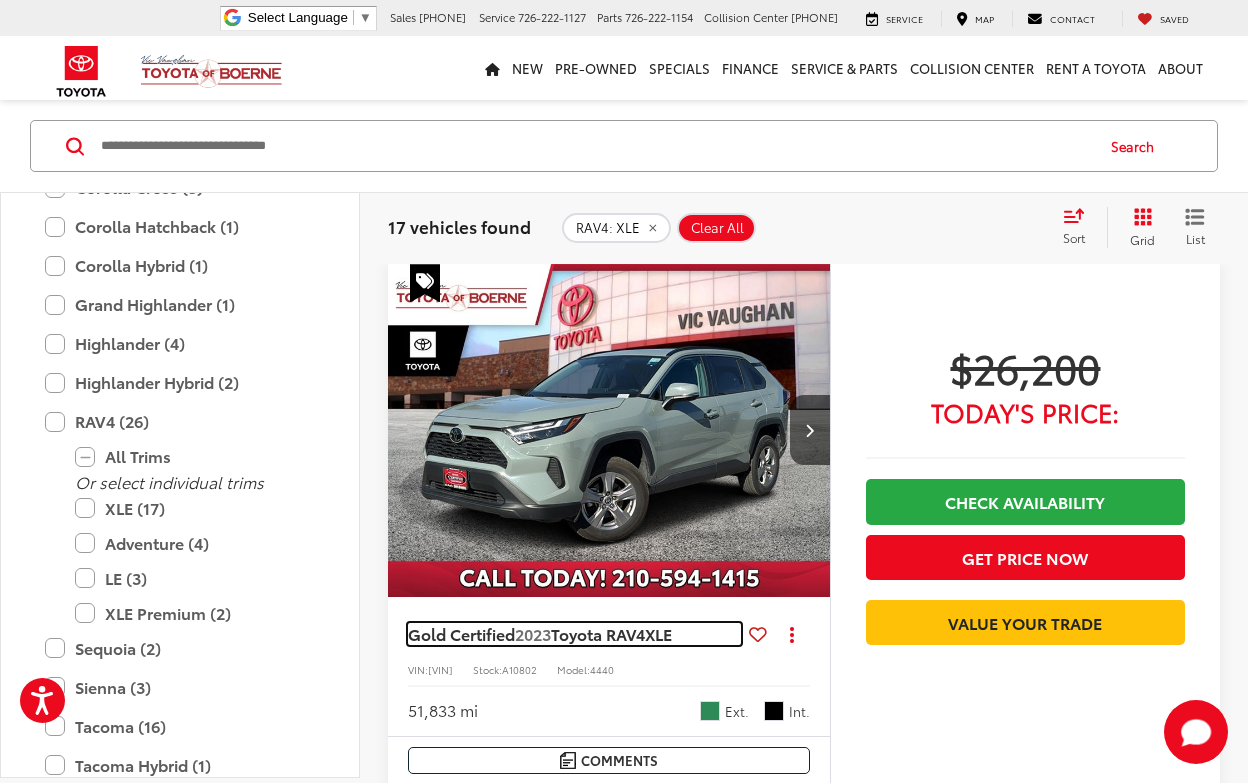 click on "Toyota RAV4" at bounding box center [598, 633] 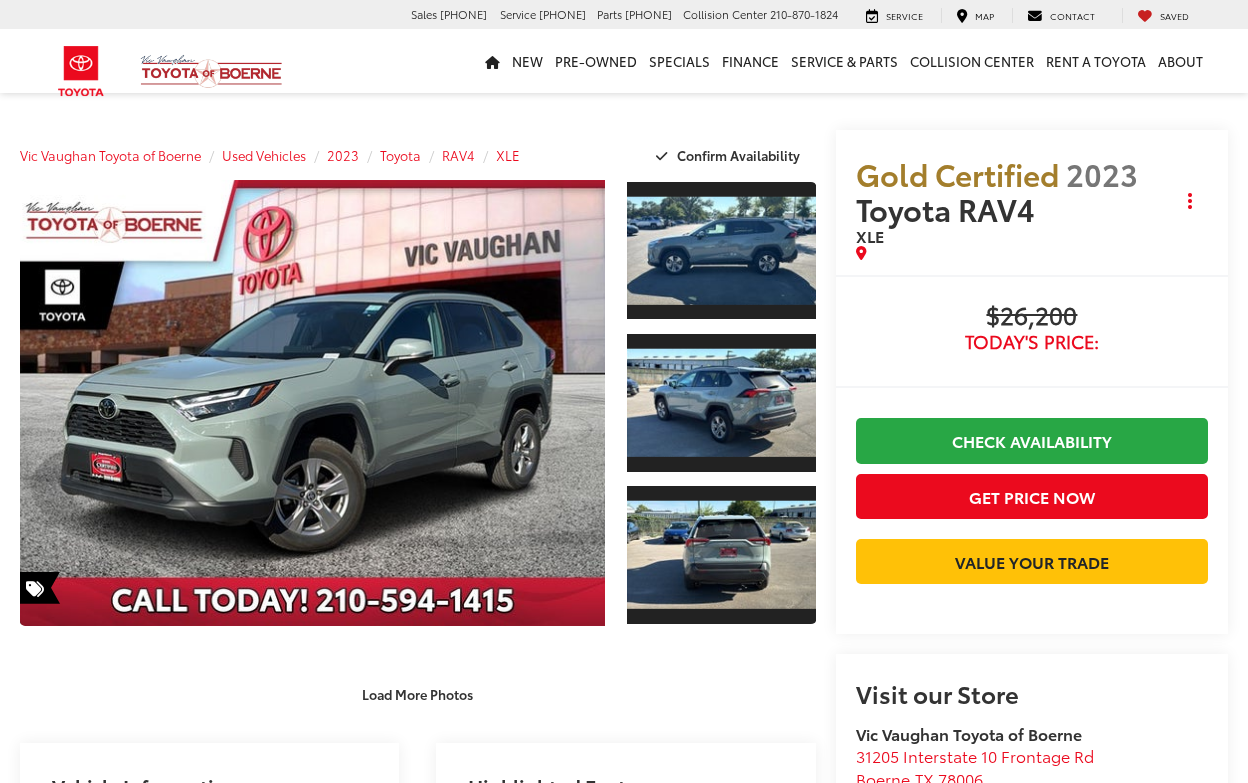 scroll, scrollTop: 0, scrollLeft: 0, axis: both 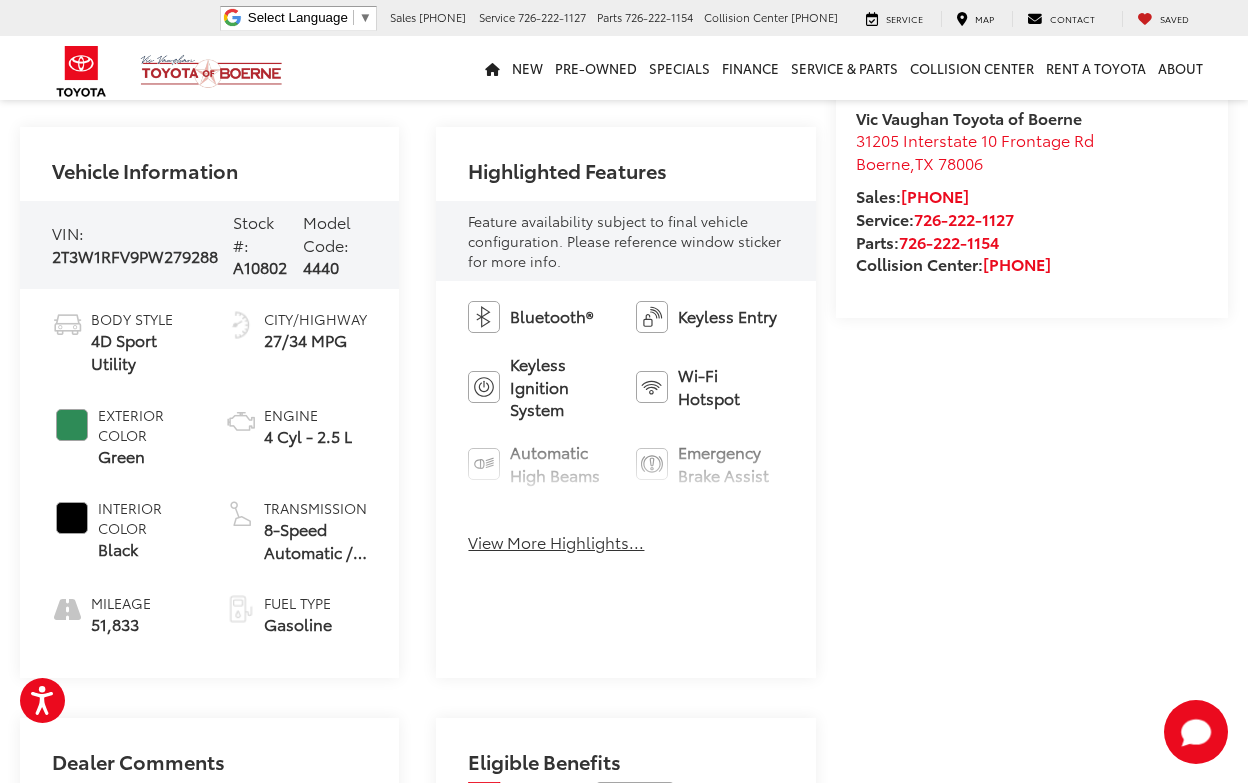 click on "View More Highlights..." at bounding box center (556, 542) 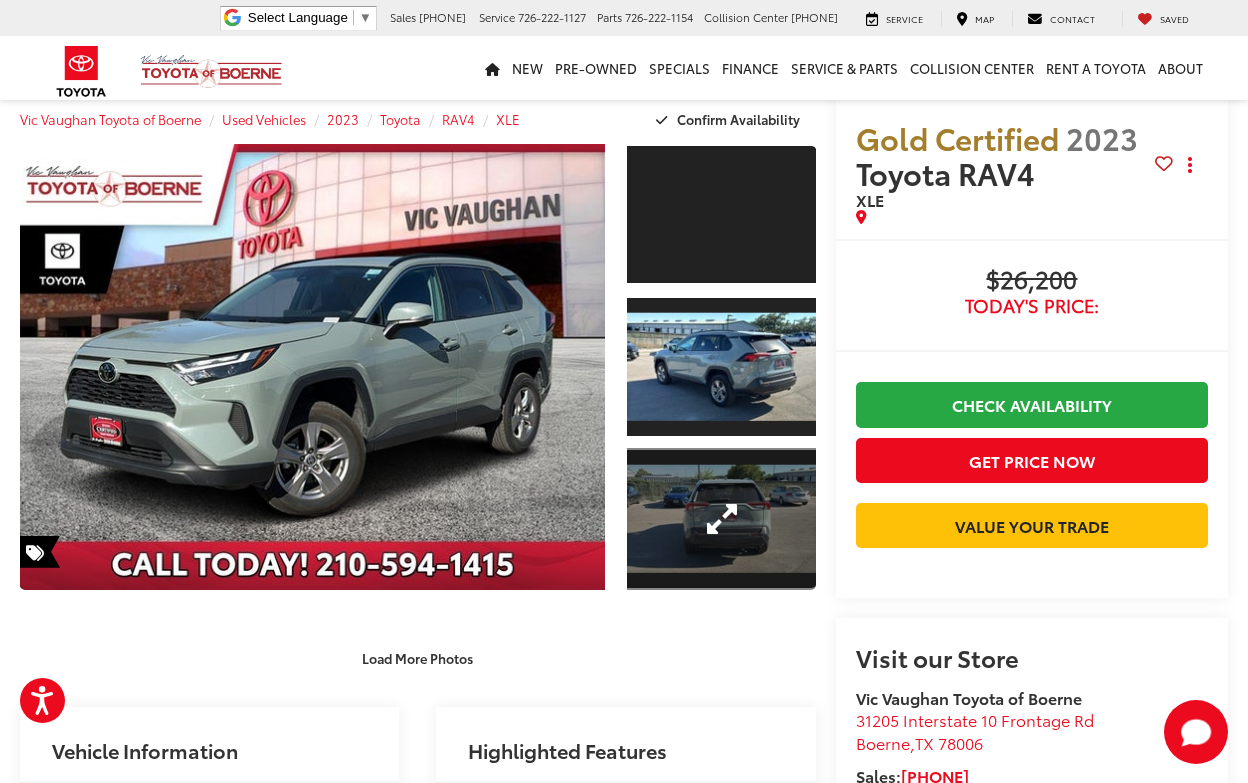 scroll, scrollTop: 33, scrollLeft: 0, axis: vertical 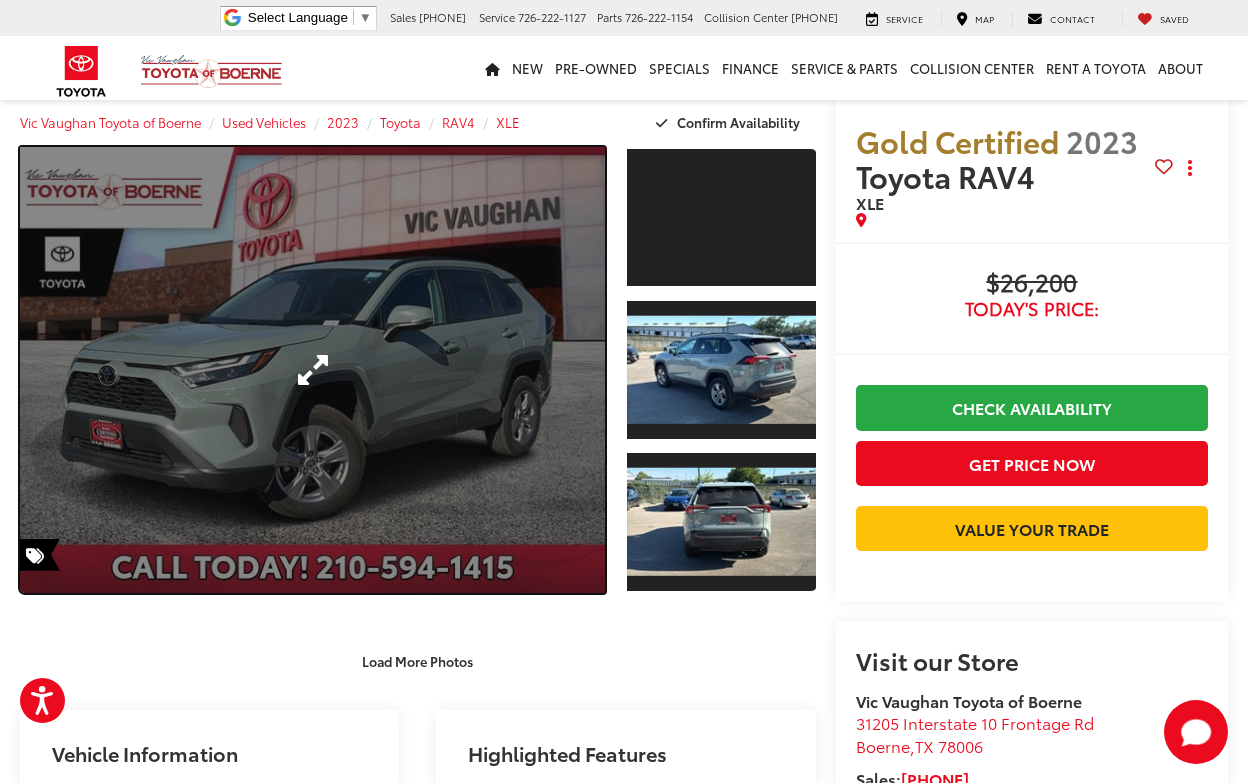 click at bounding box center [312, 370] 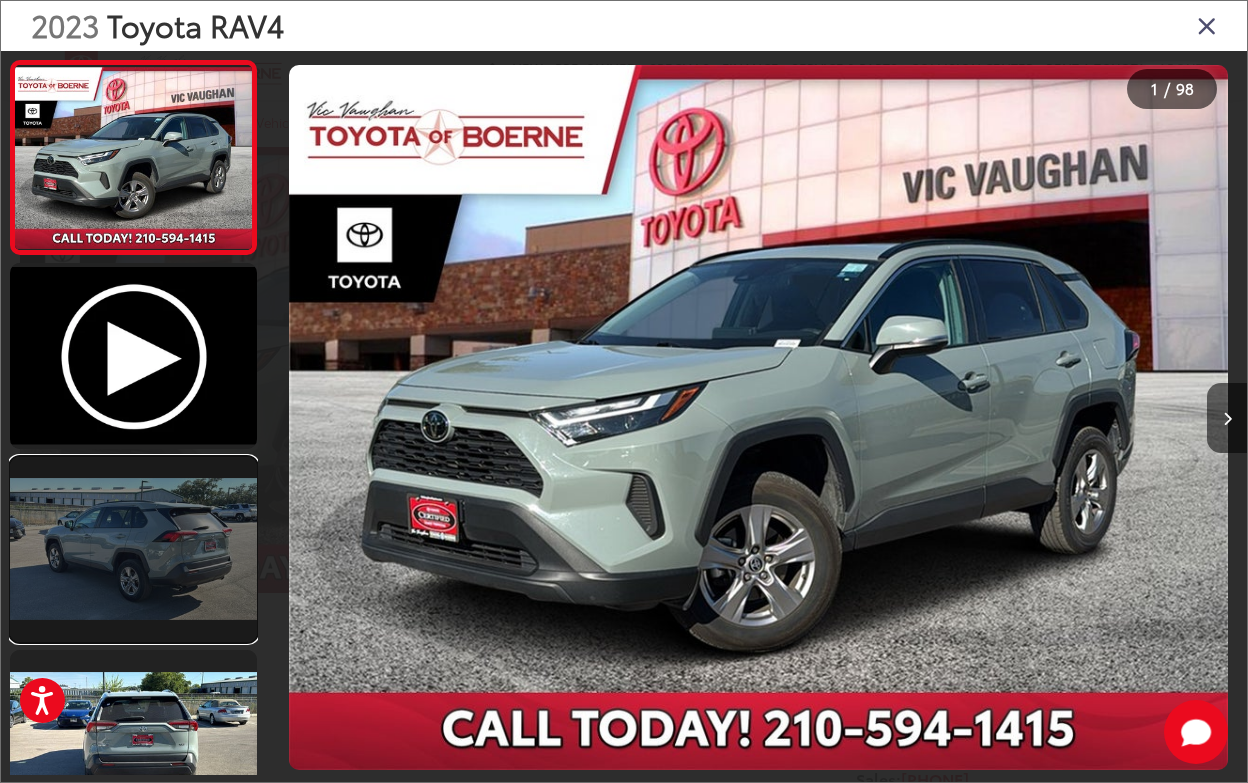 click at bounding box center (133, 549) 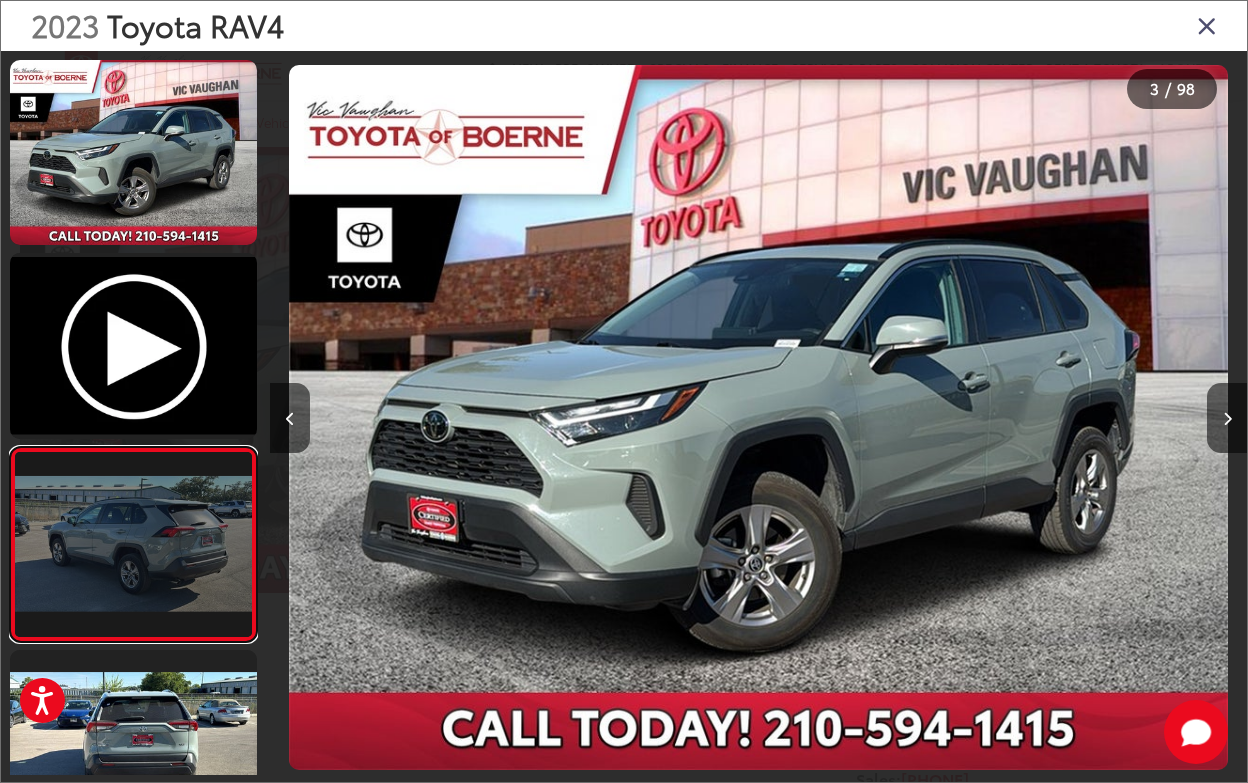 scroll, scrollTop: 0, scrollLeft: 453, axis: horizontal 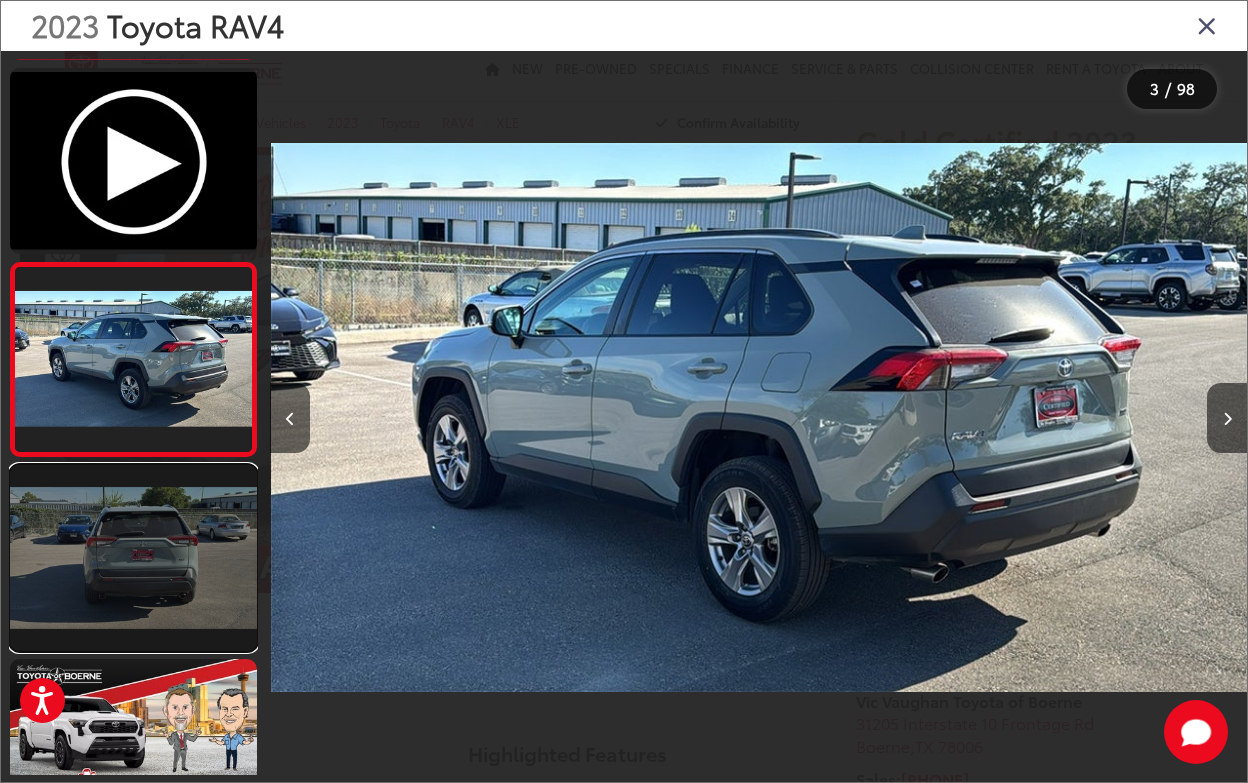 click at bounding box center (133, 557) 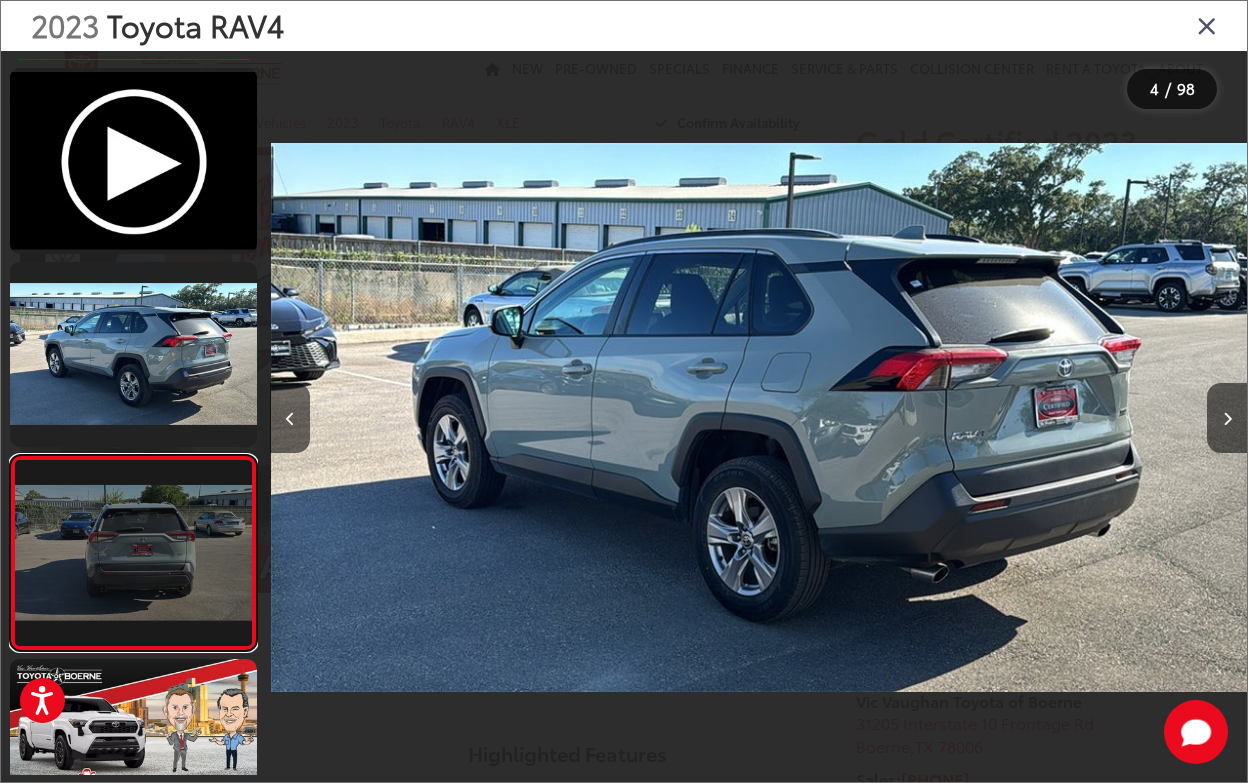 scroll, scrollTop: 0, scrollLeft: 2180, axis: horizontal 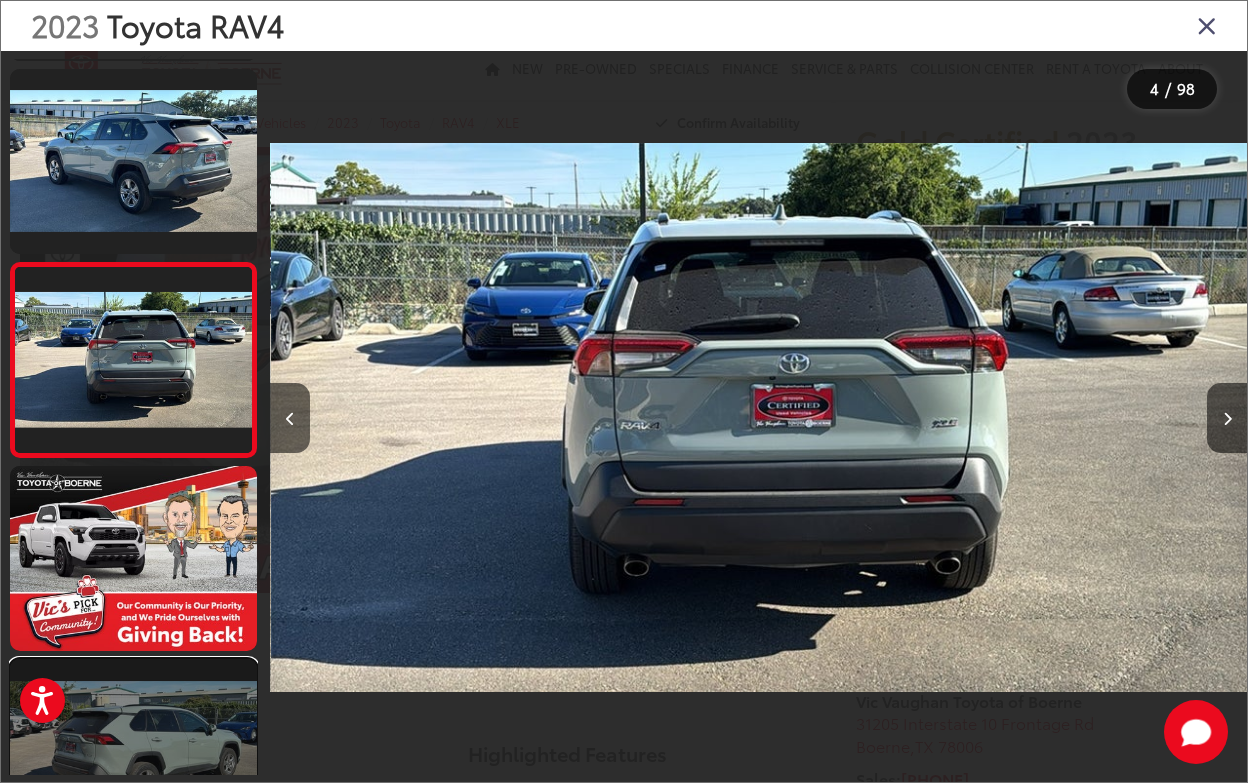 click at bounding box center [133, 751] 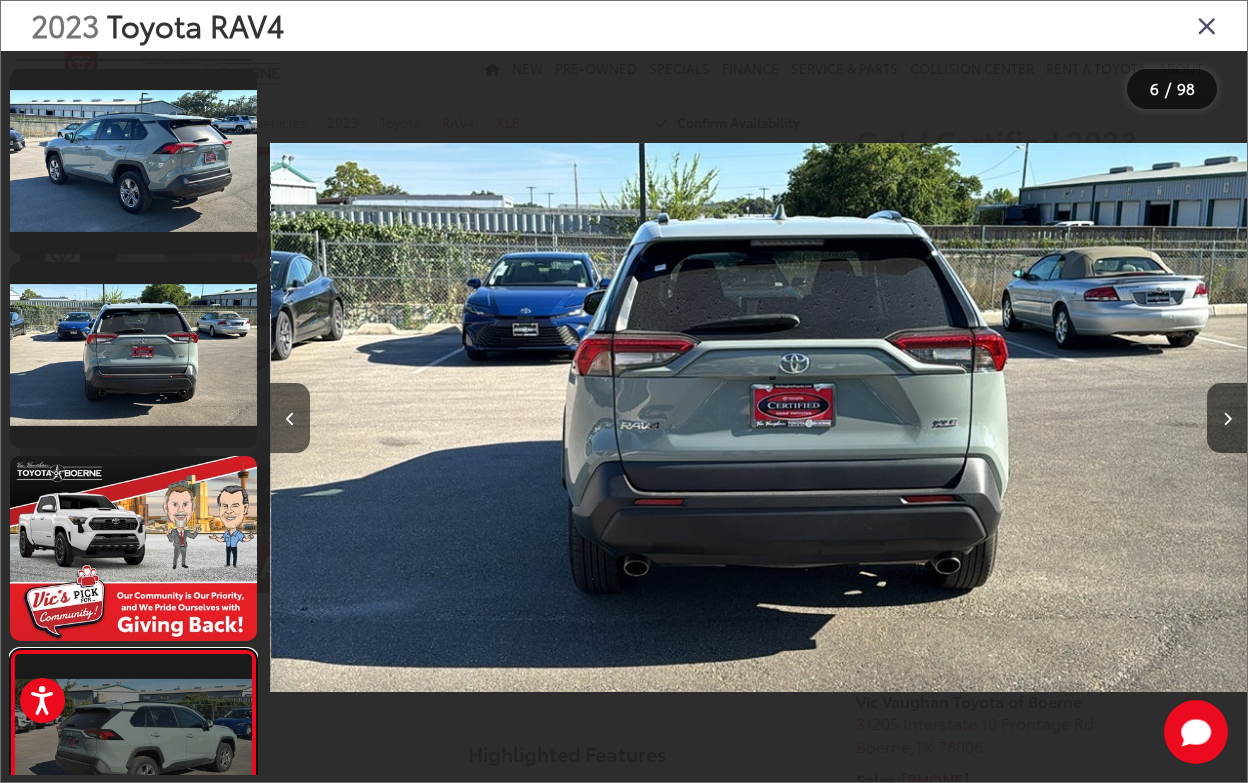scroll, scrollTop: 0, scrollLeft: 3383, axis: horizontal 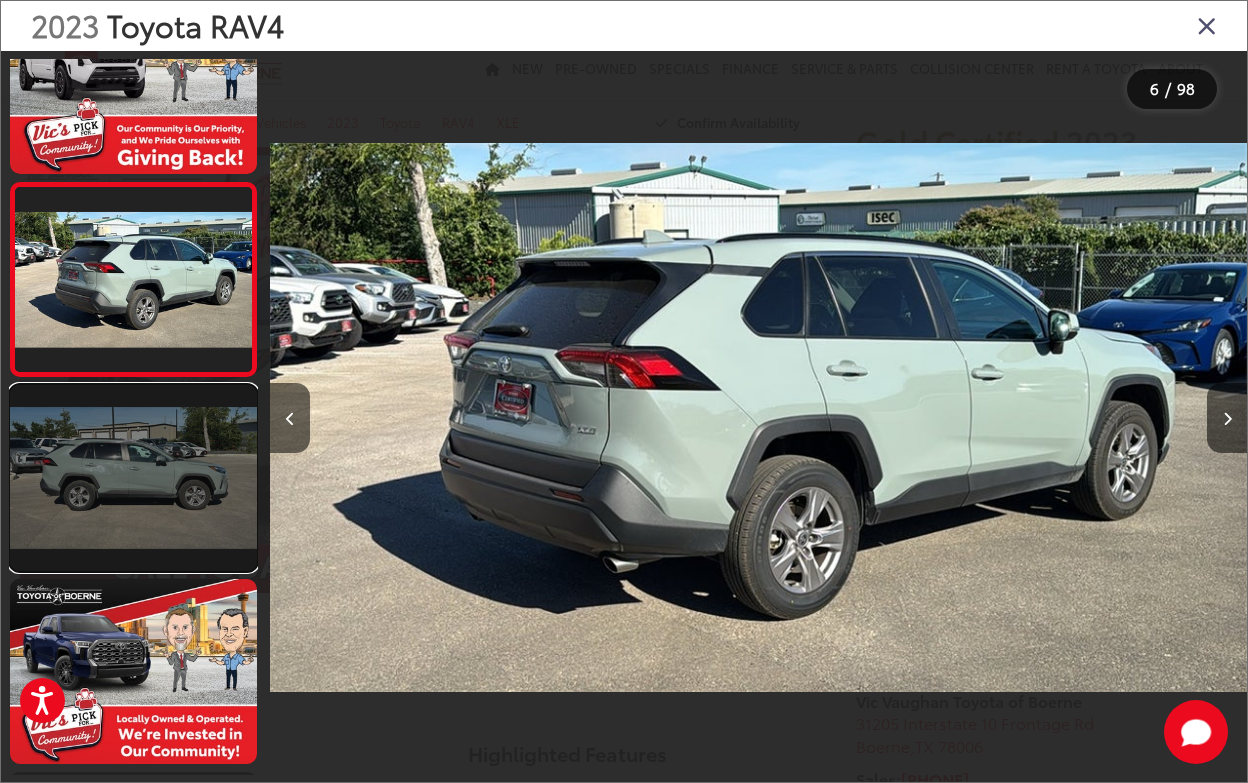 click at bounding box center (133, 477) 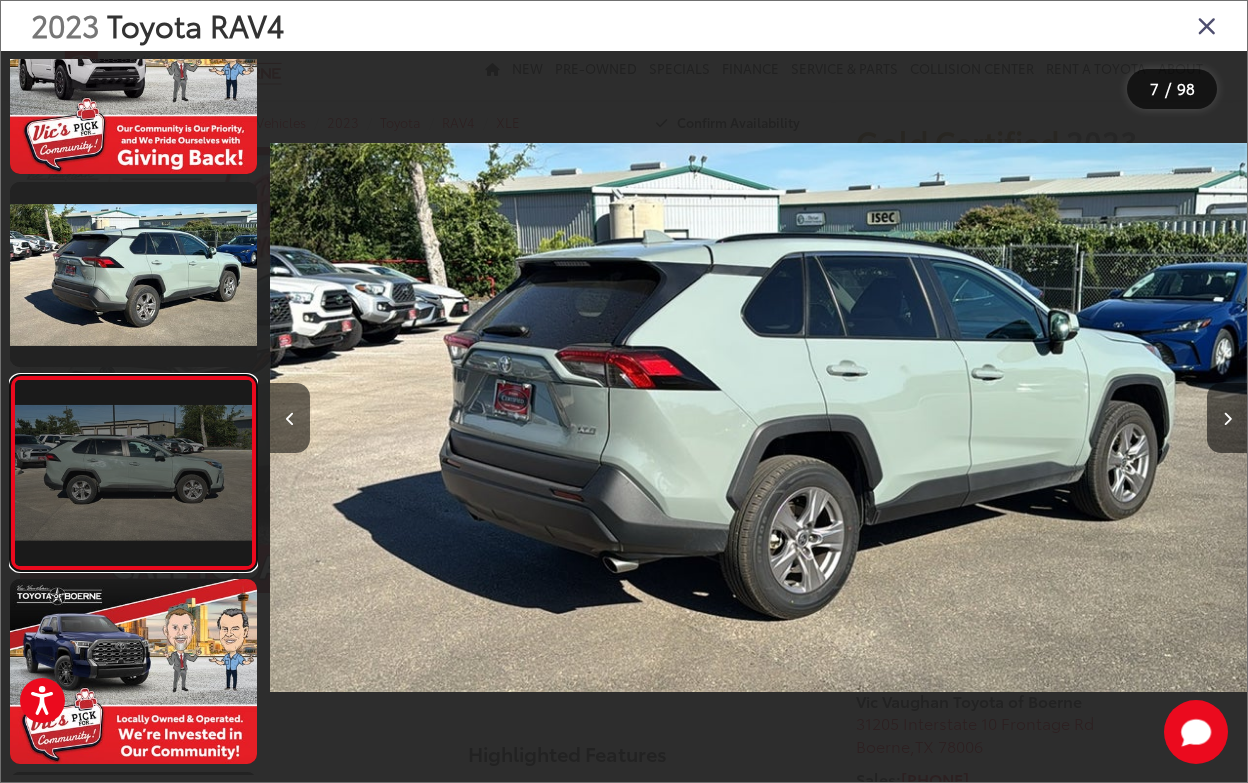 scroll, scrollTop: 0, scrollLeft: 5110, axis: horizontal 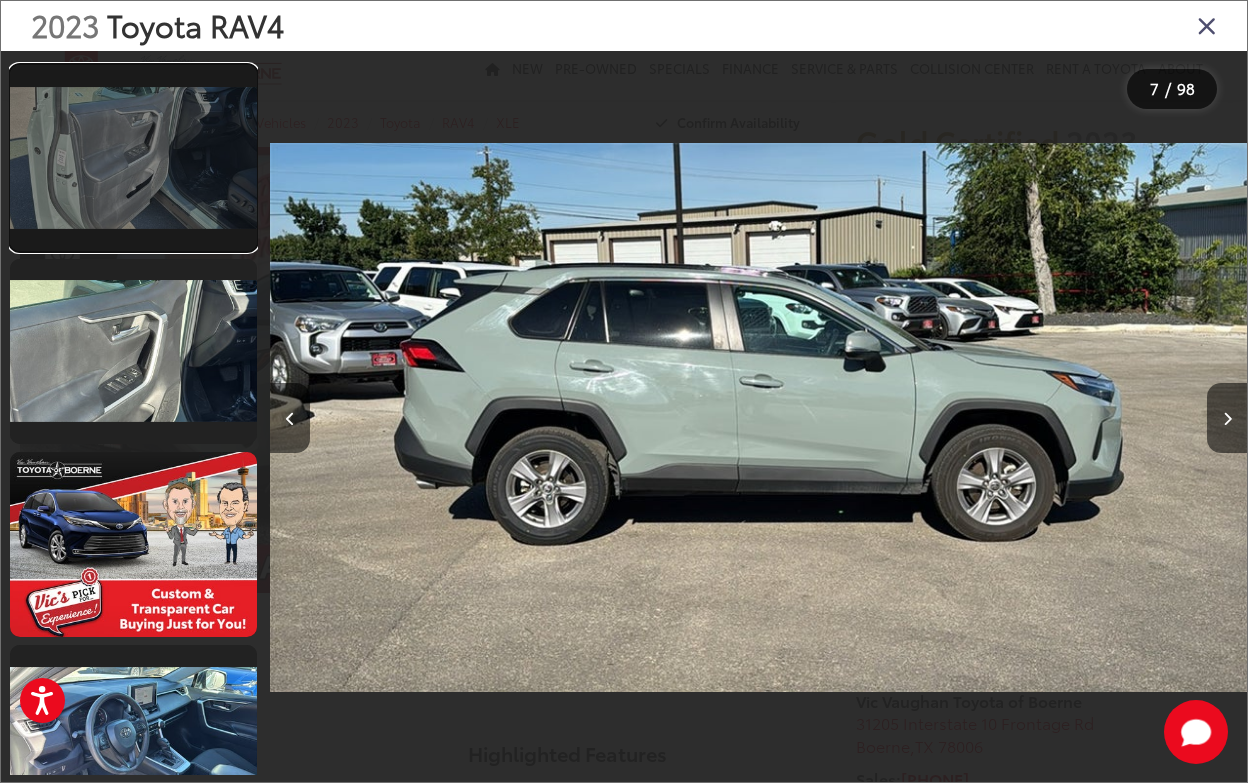 click at bounding box center (133, 157) 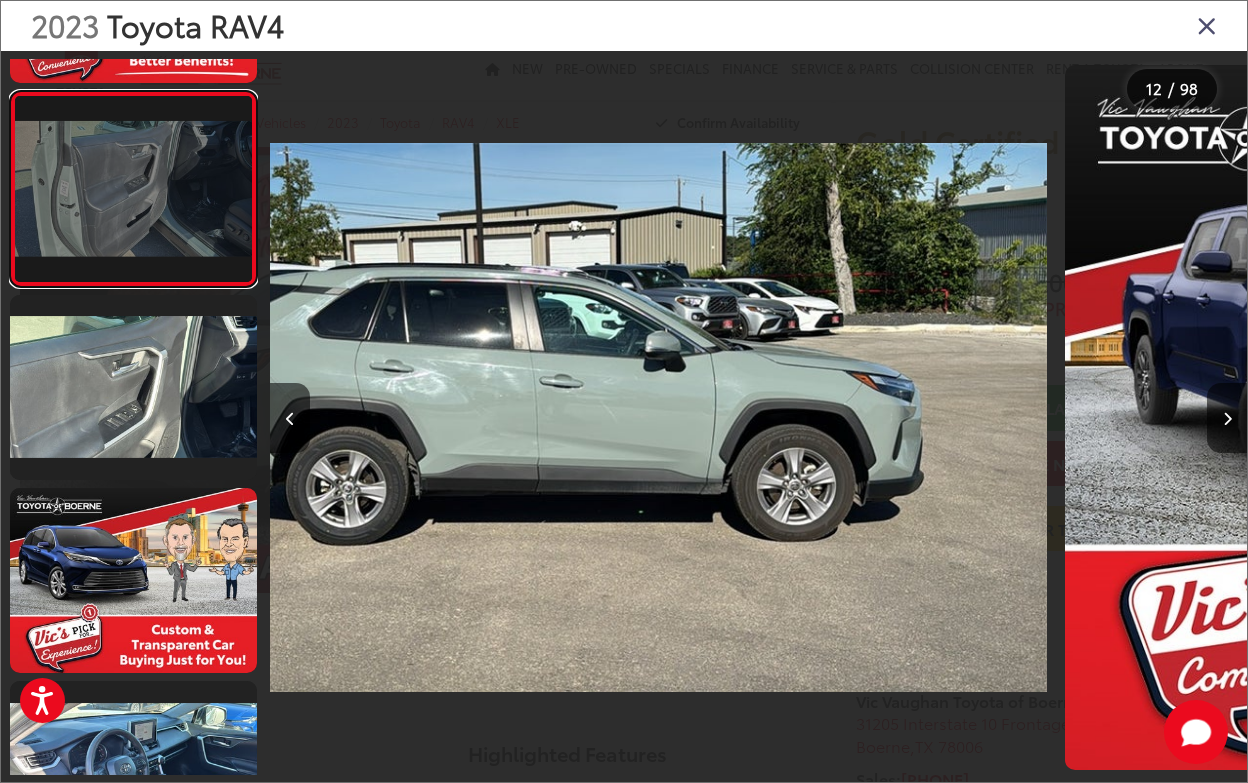 scroll, scrollTop: 1989, scrollLeft: 0, axis: vertical 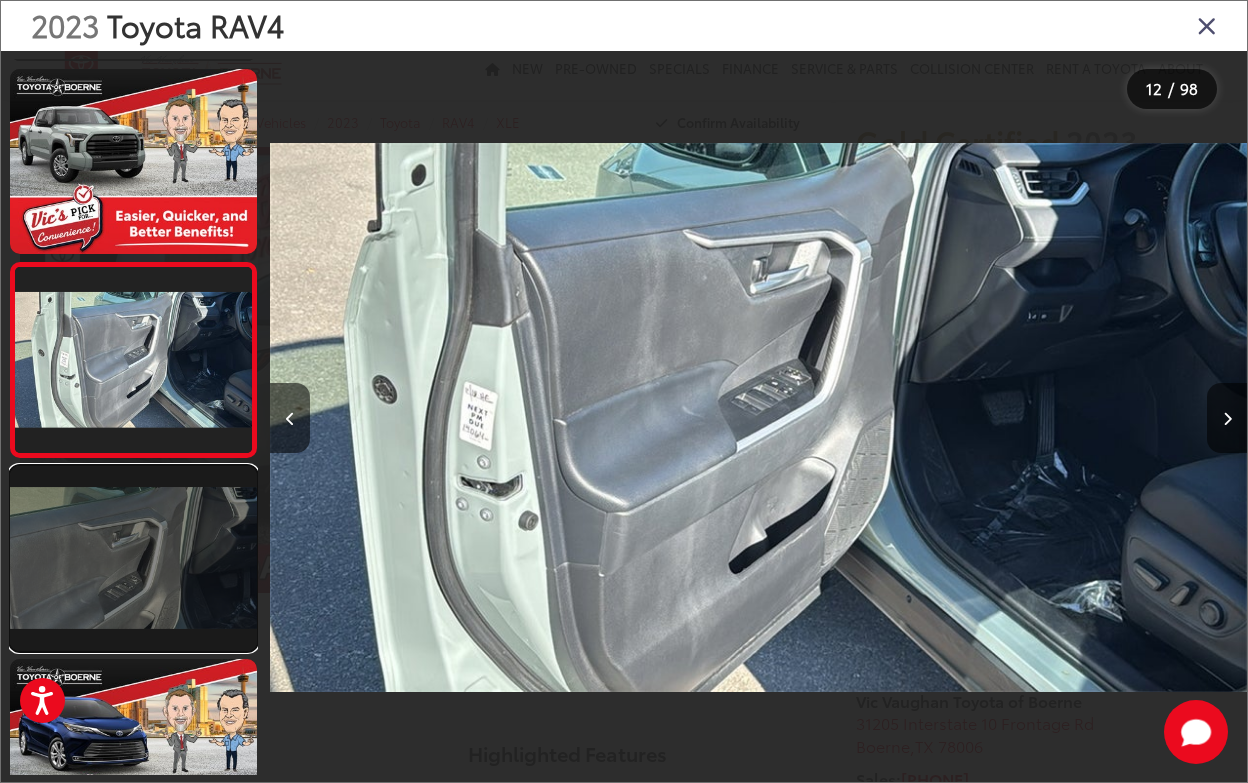 click at bounding box center [133, 558] 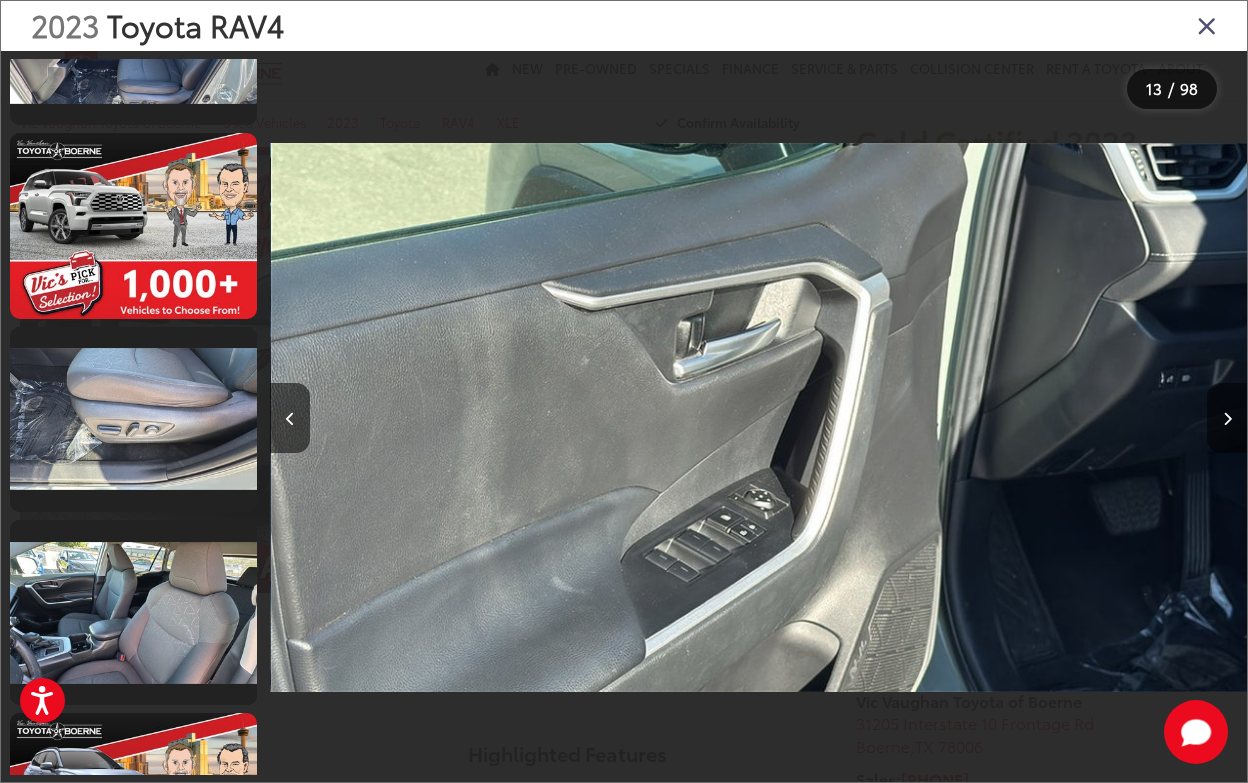 click at bounding box center [1227, 419] 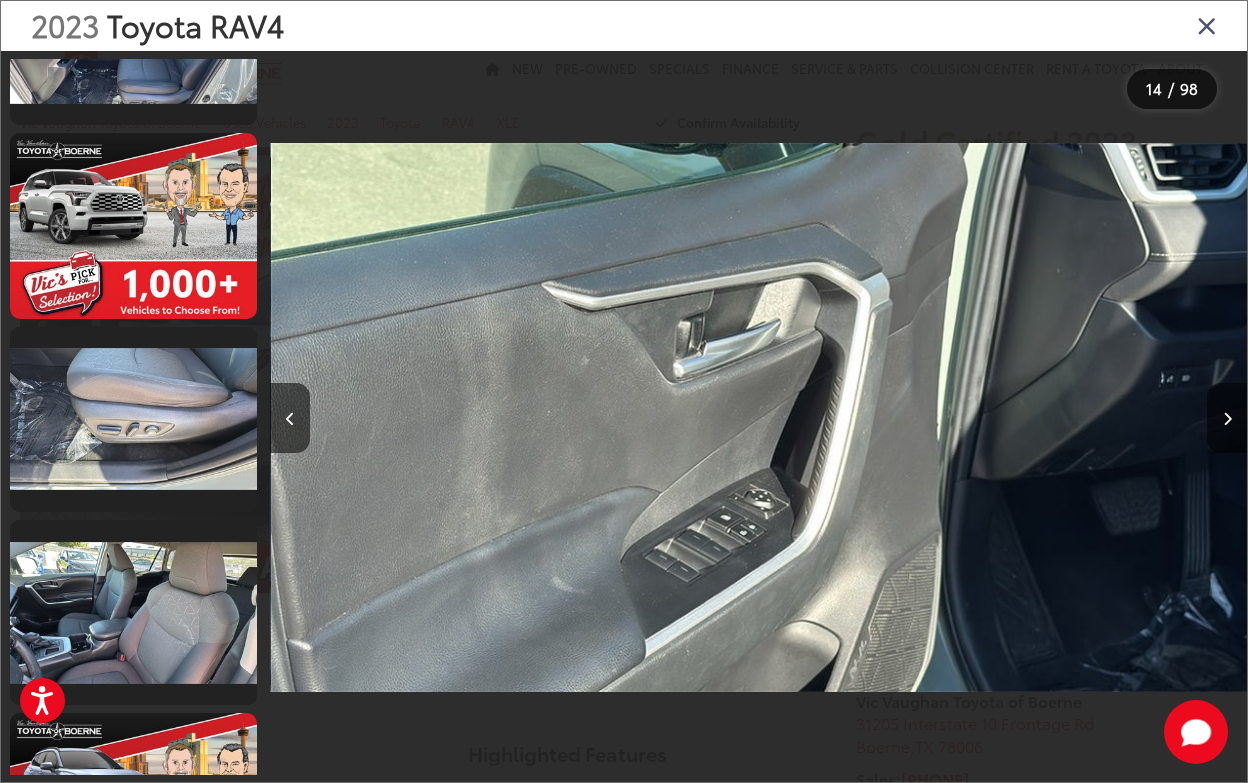 scroll, scrollTop: 2881, scrollLeft: 0, axis: vertical 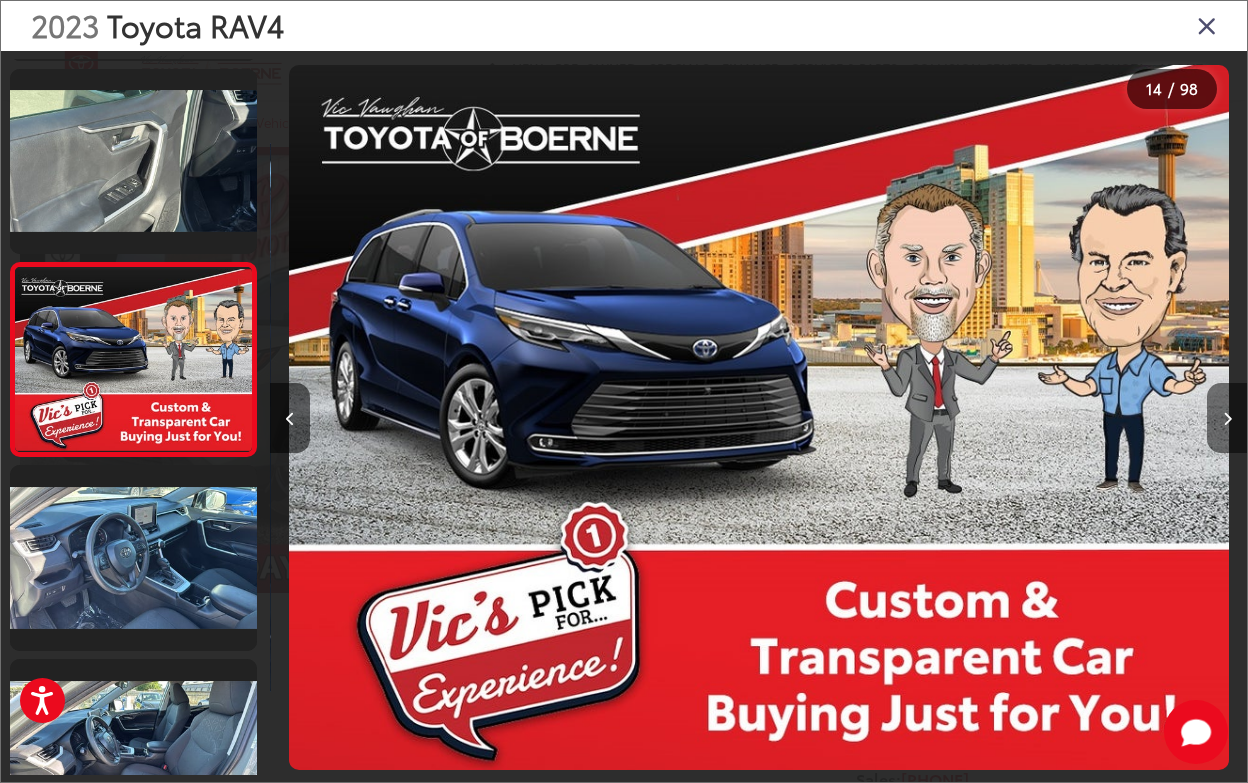 click at bounding box center [1227, 419] 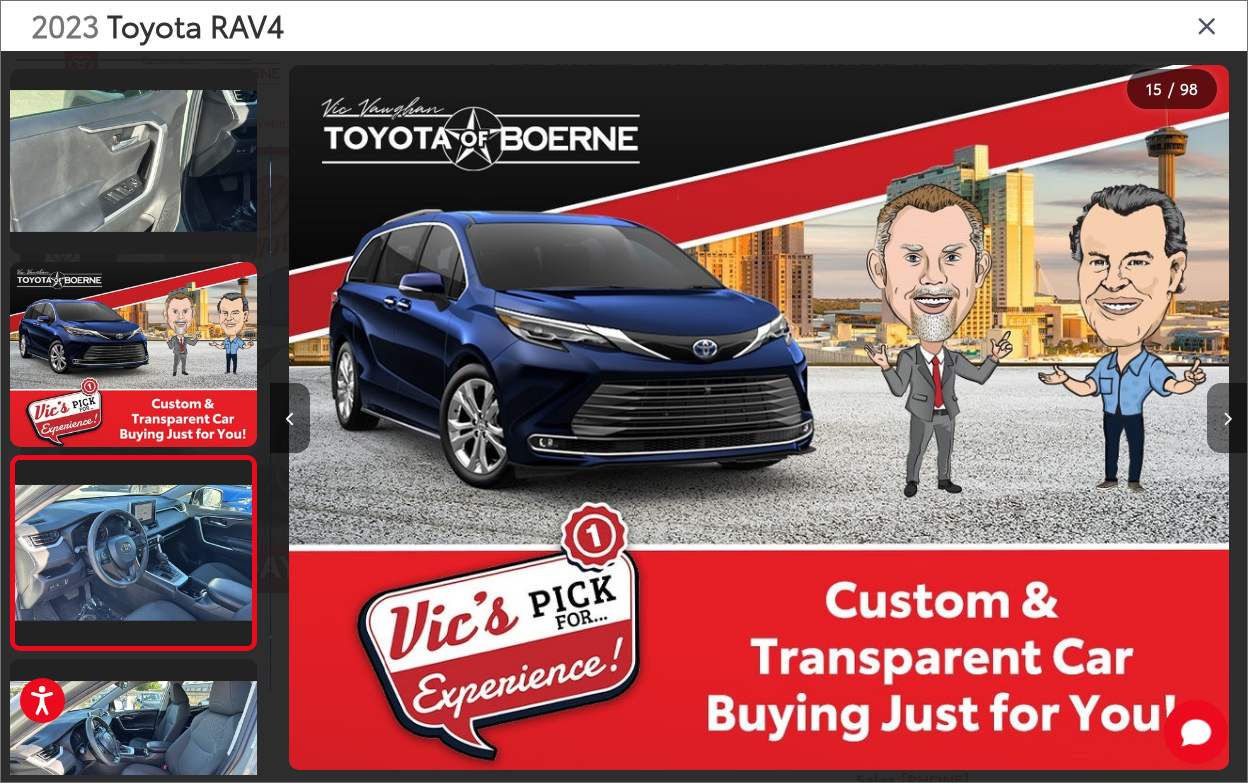 scroll, scrollTop: 0, scrollLeft: 12925, axis: horizontal 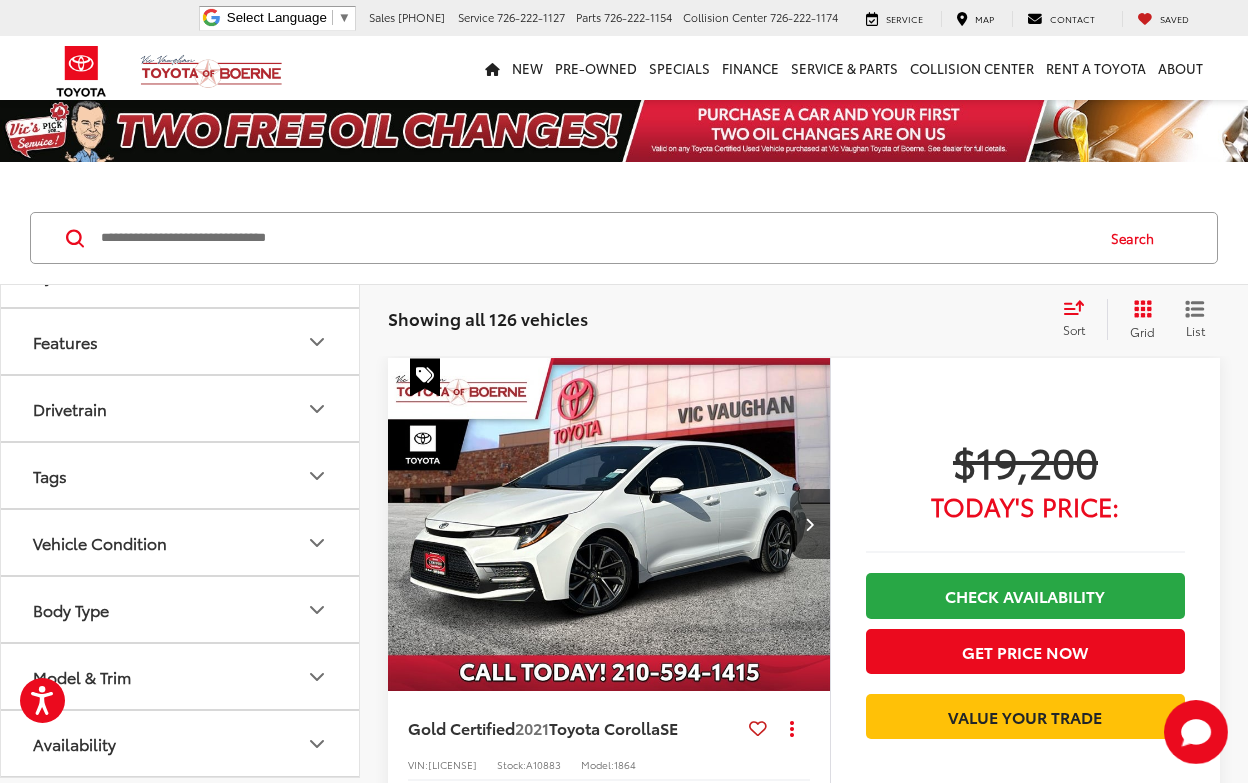 click 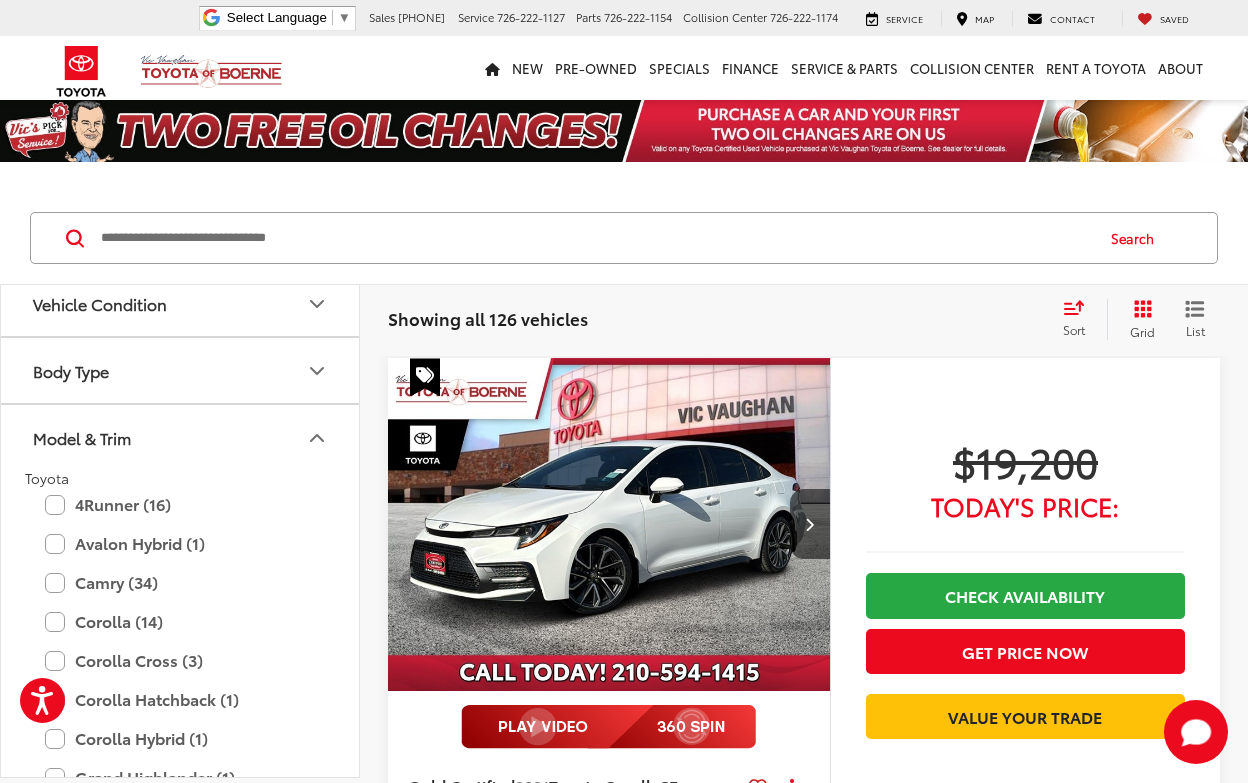 scroll, scrollTop: 795, scrollLeft: 0, axis: vertical 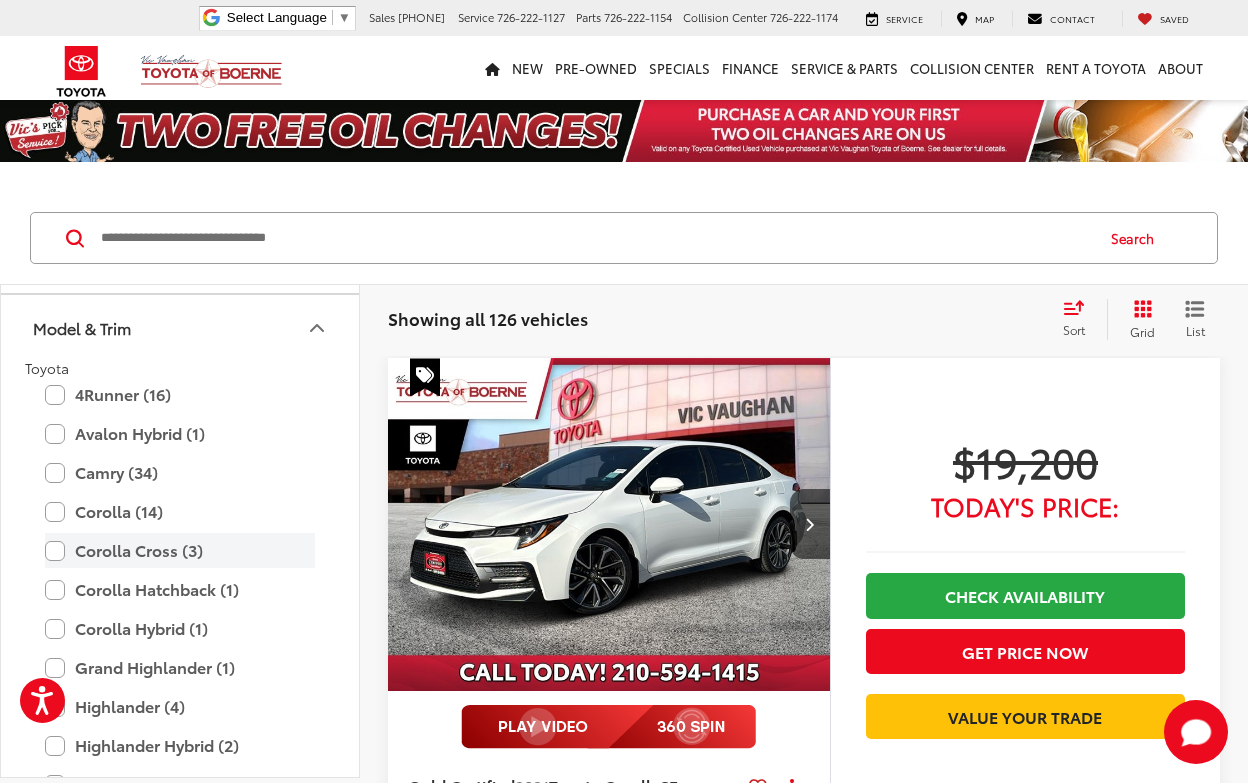 click on "Corolla Cross (3)" at bounding box center [180, 550] 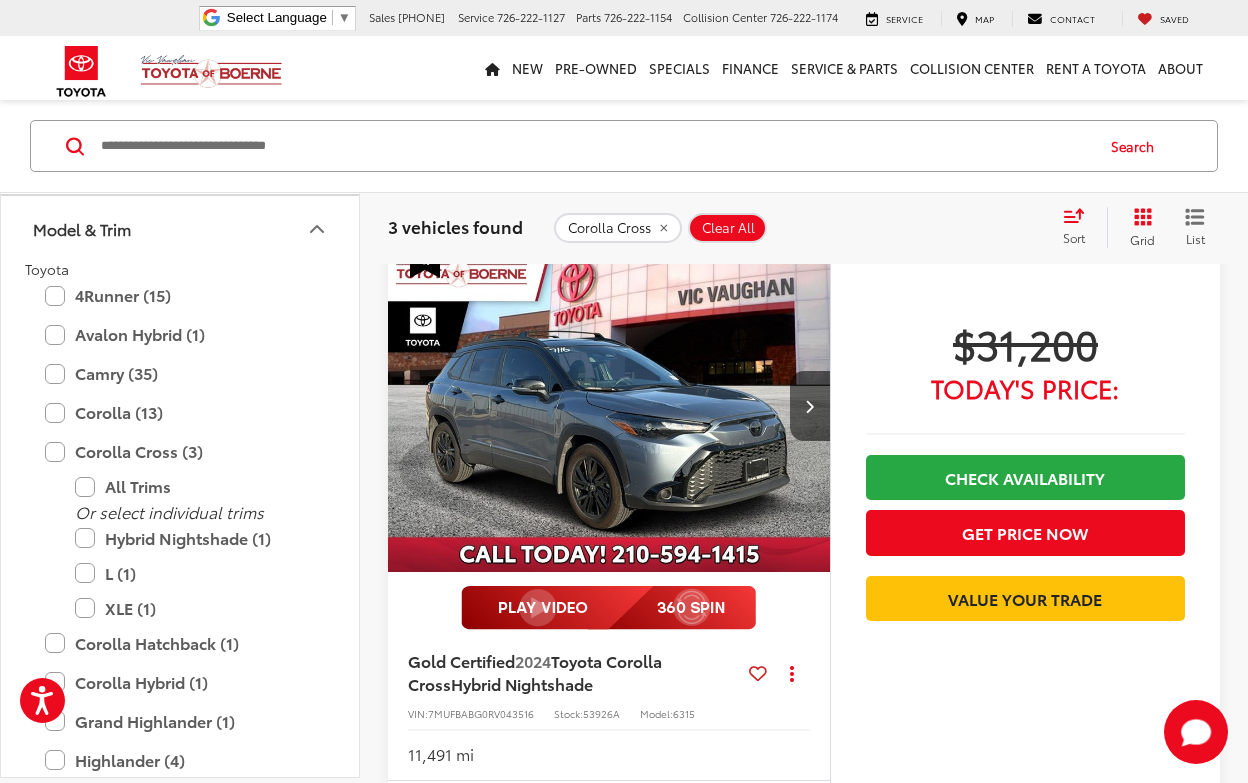 scroll, scrollTop: 818, scrollLeft: 0, axis: vertical 